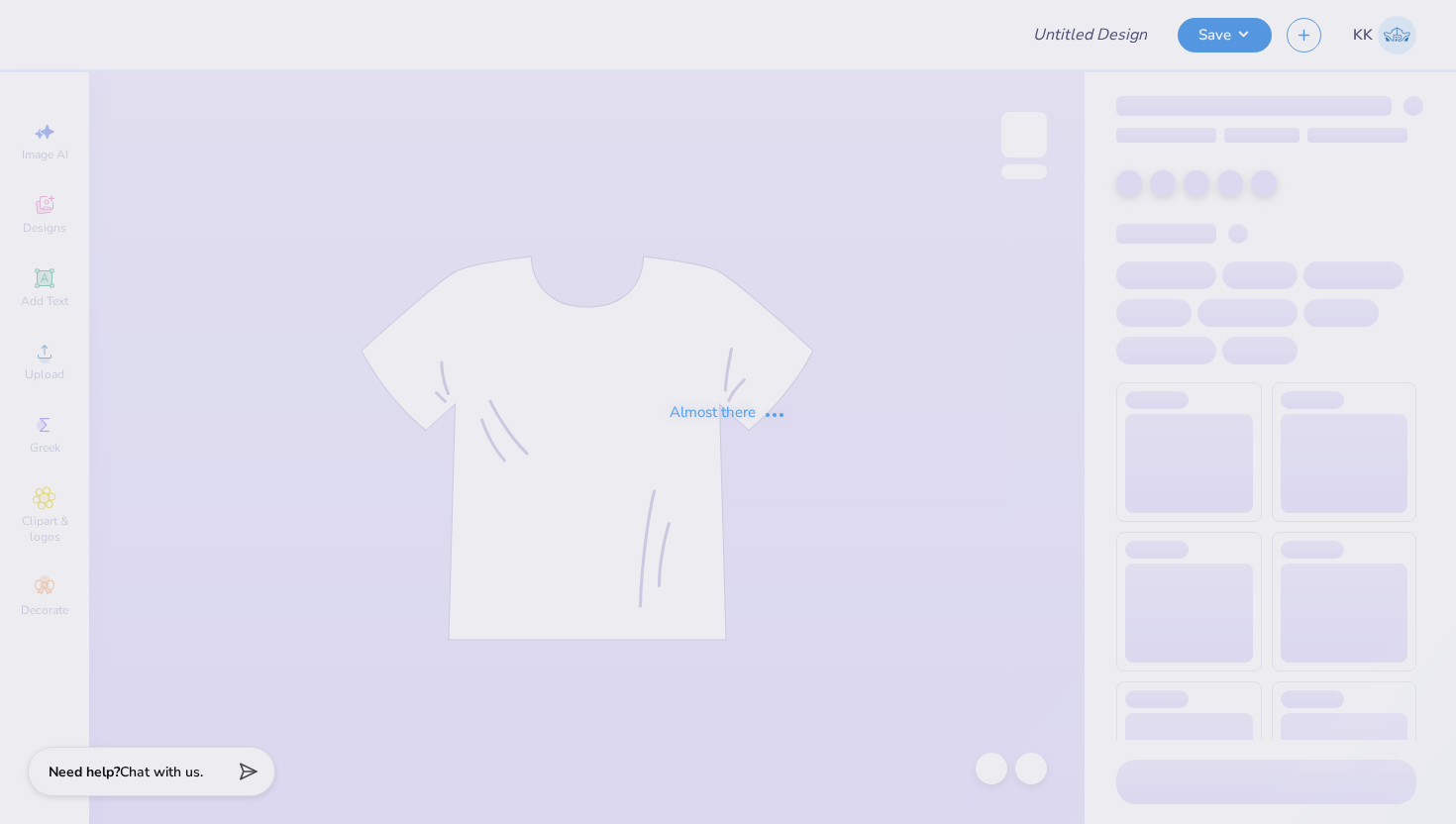 scroll, scrollTop: 0, scrollLeft: 0, axis: both 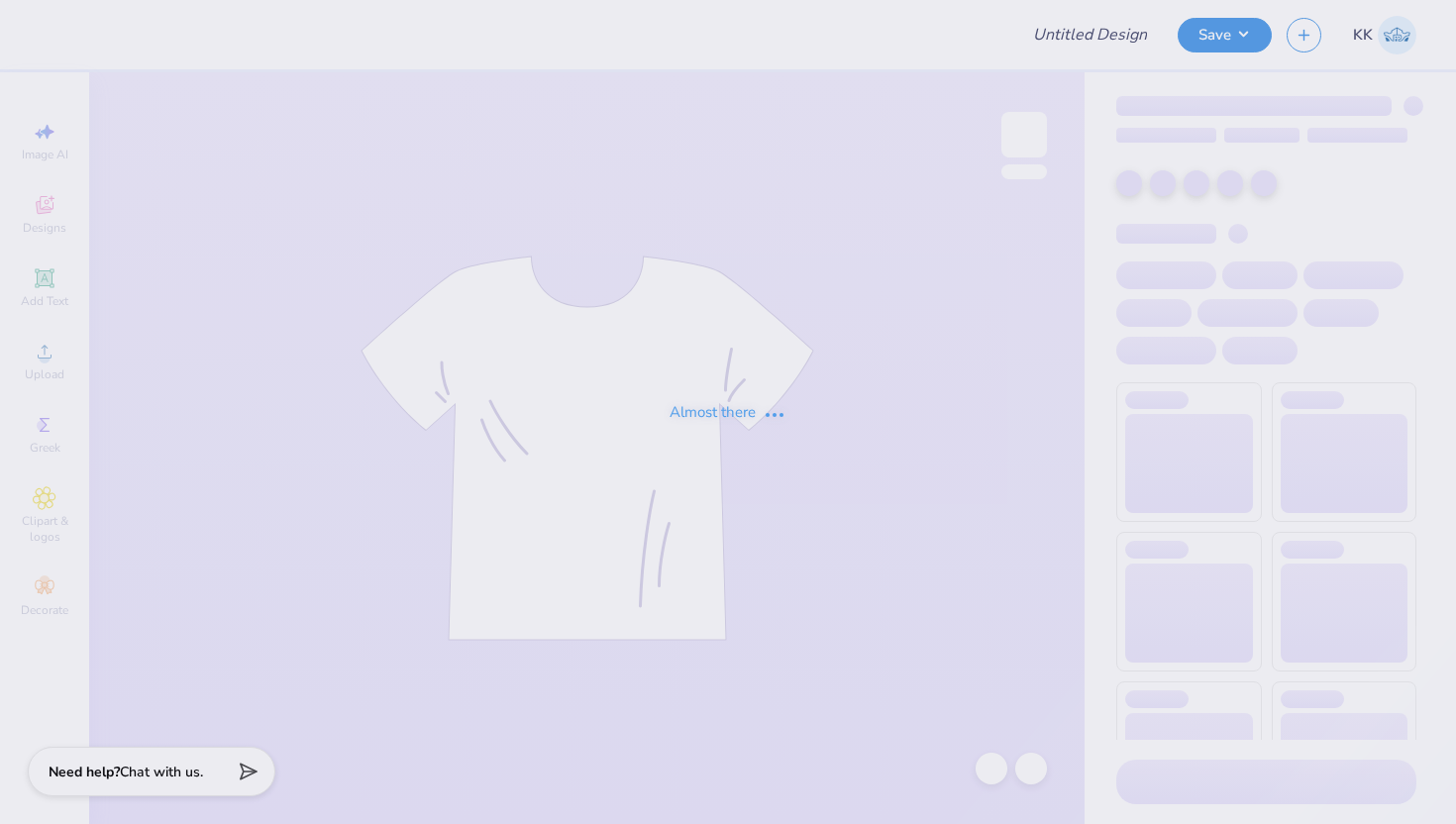 type on "Chapter Shirts" 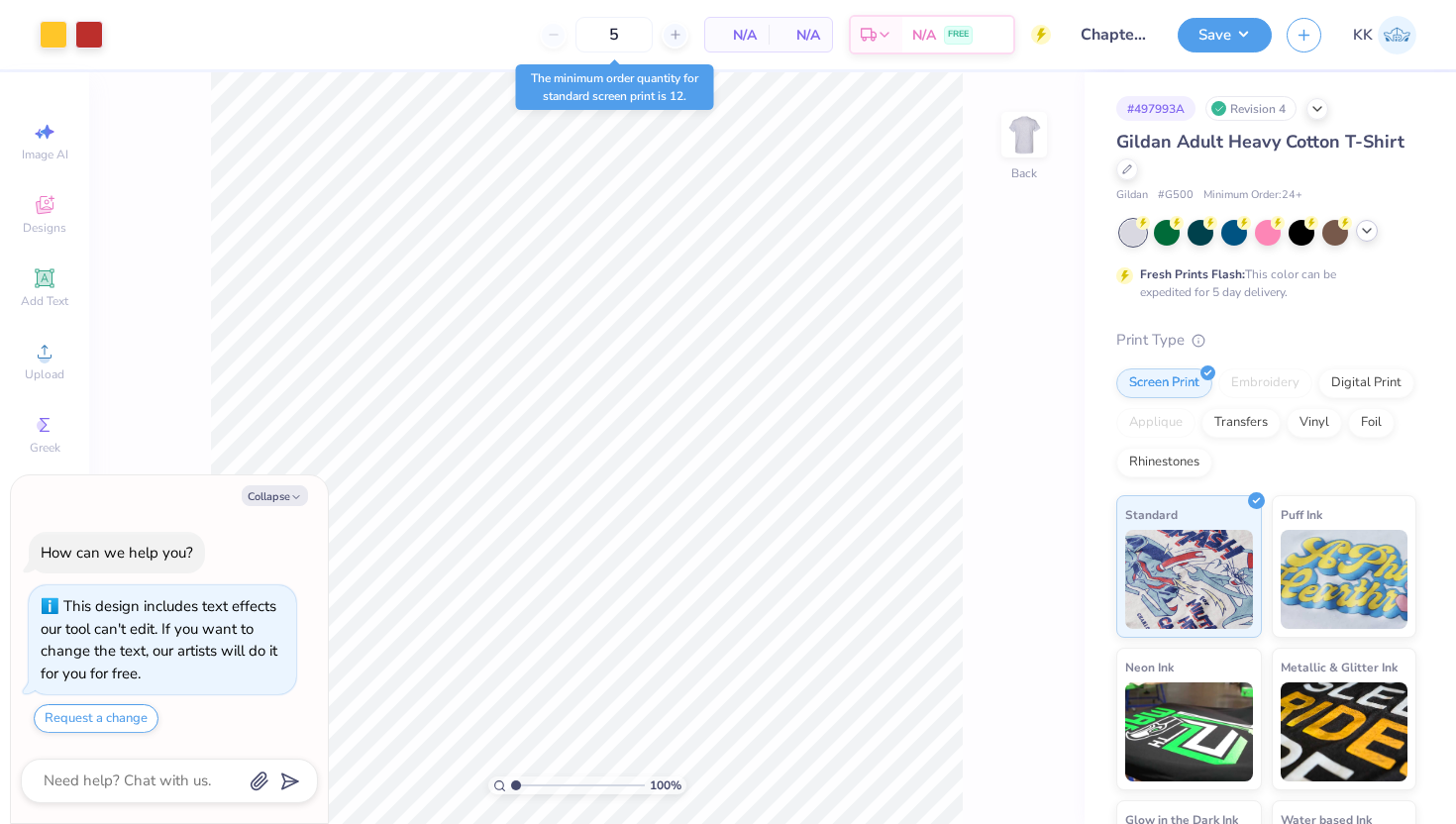 click 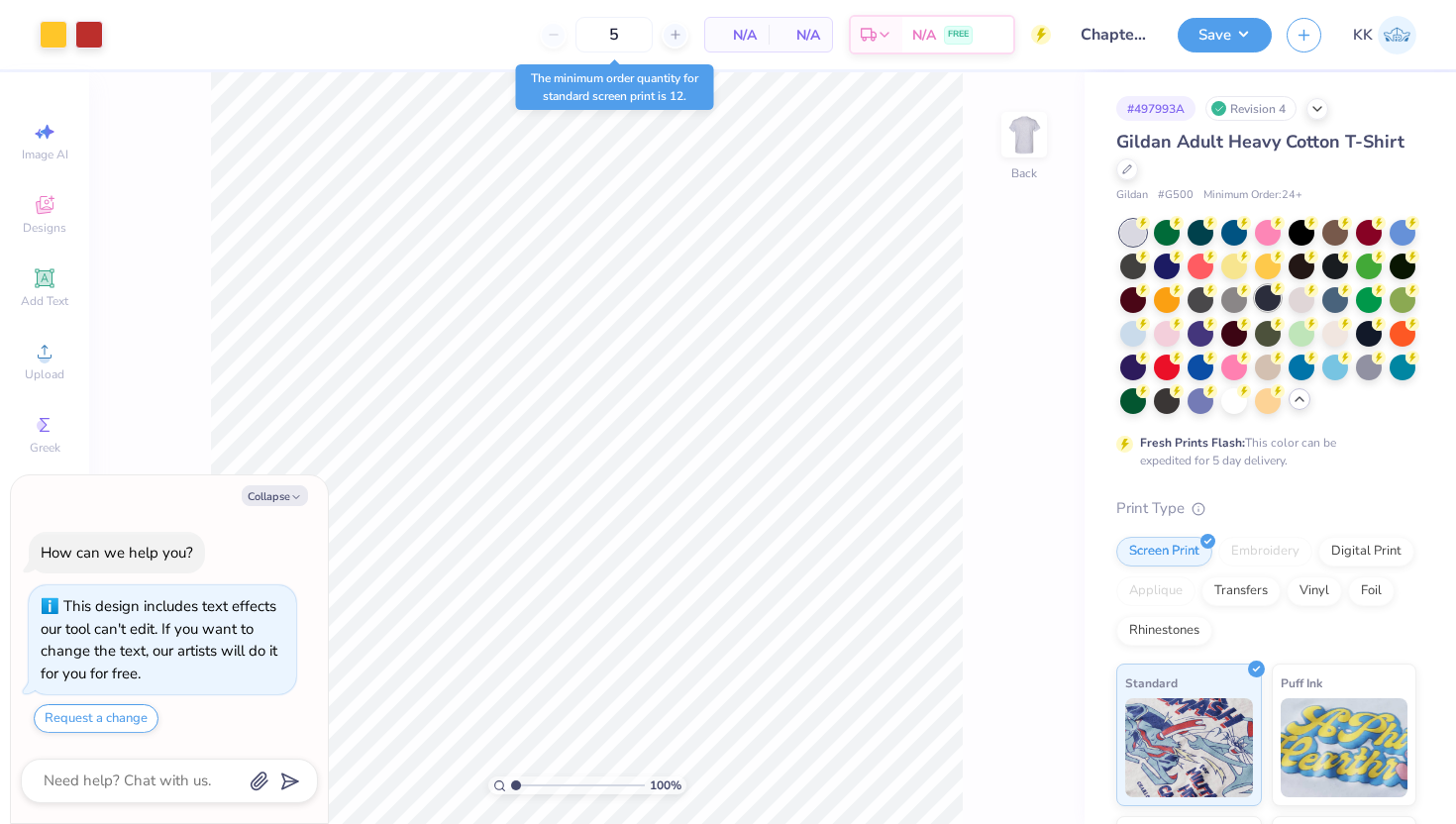 click at bounding box center (1268, 298) 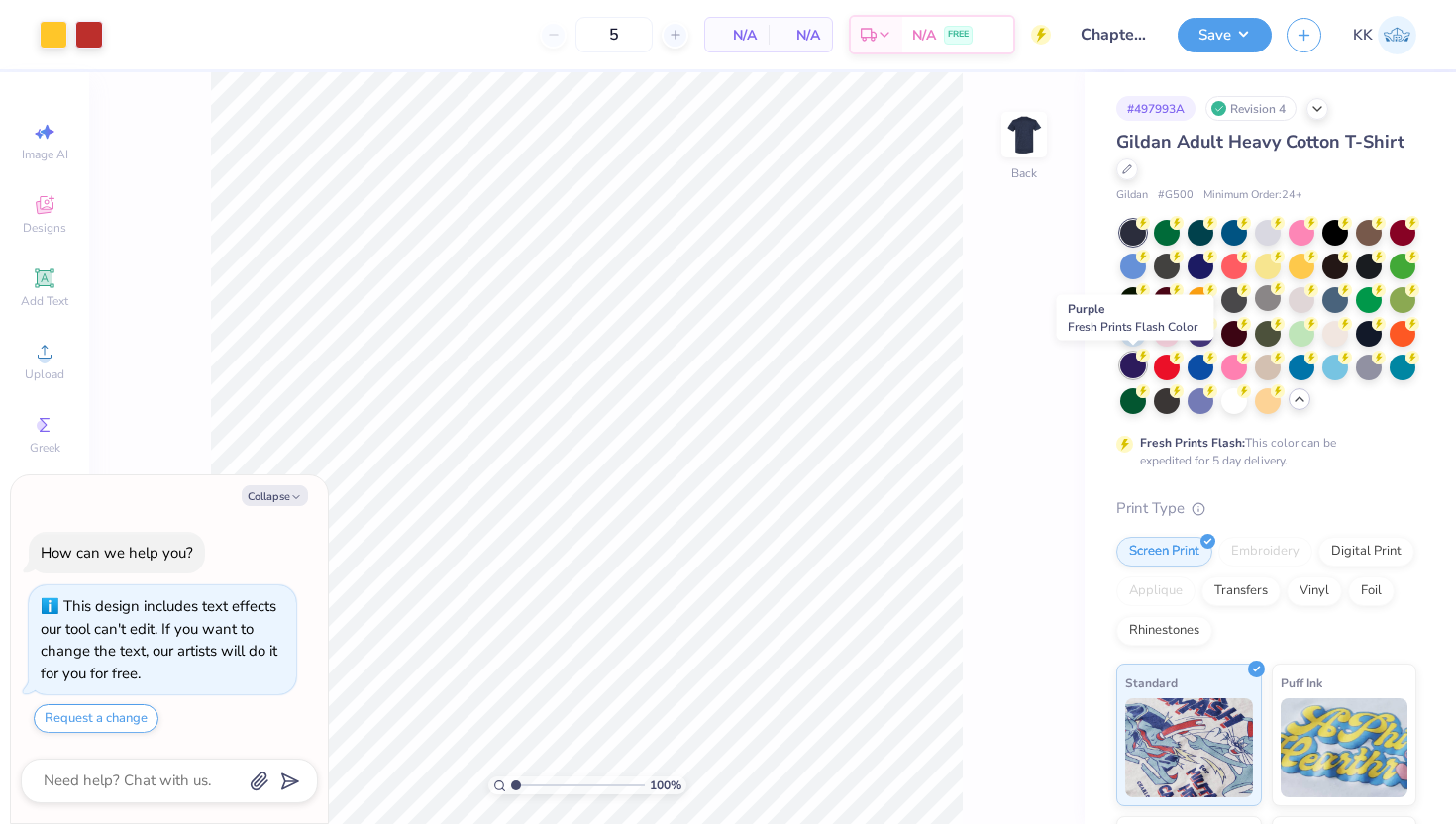 click at bounding box center (1133, 365) 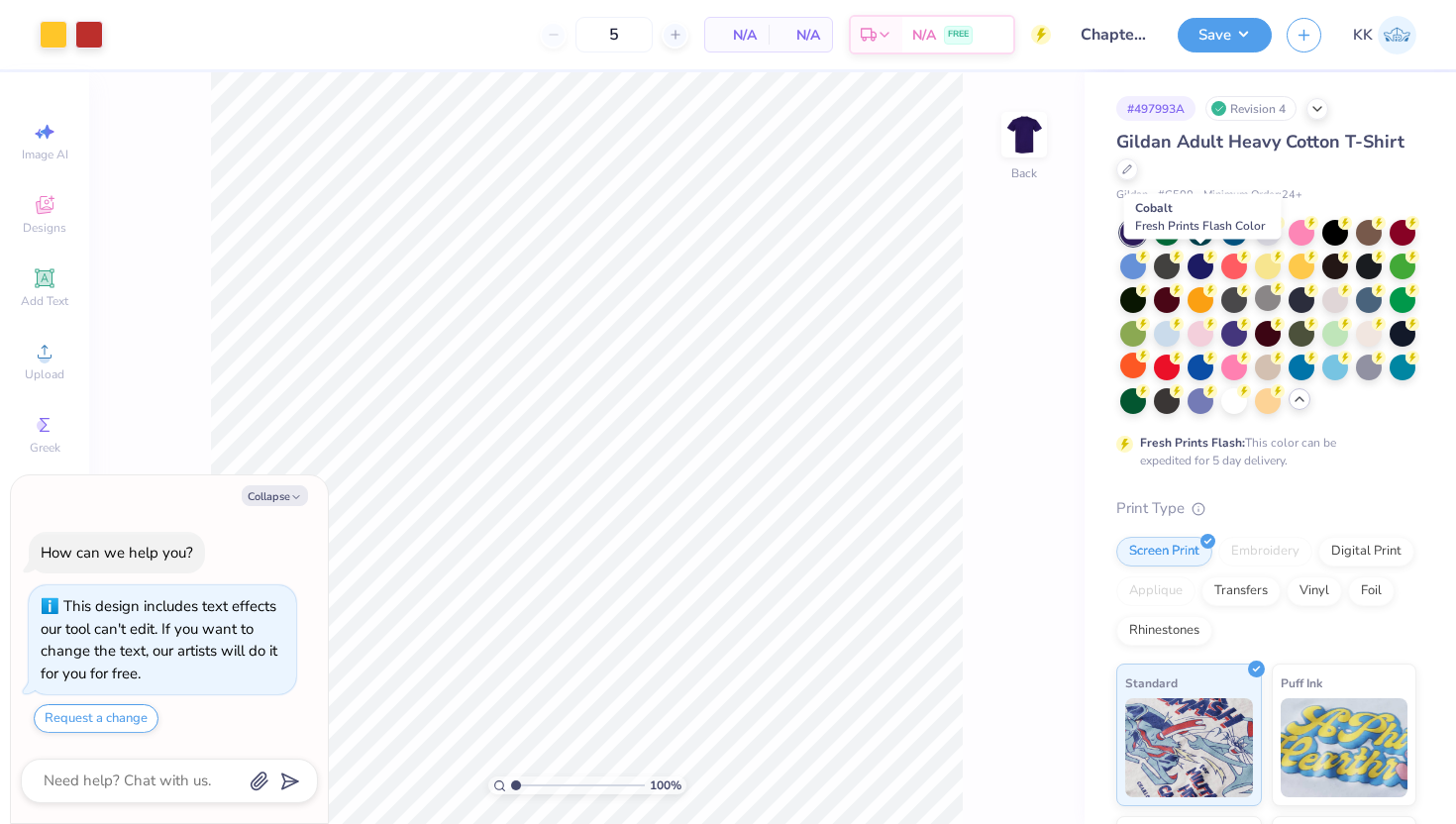 click at bounding box center [1200, 266] 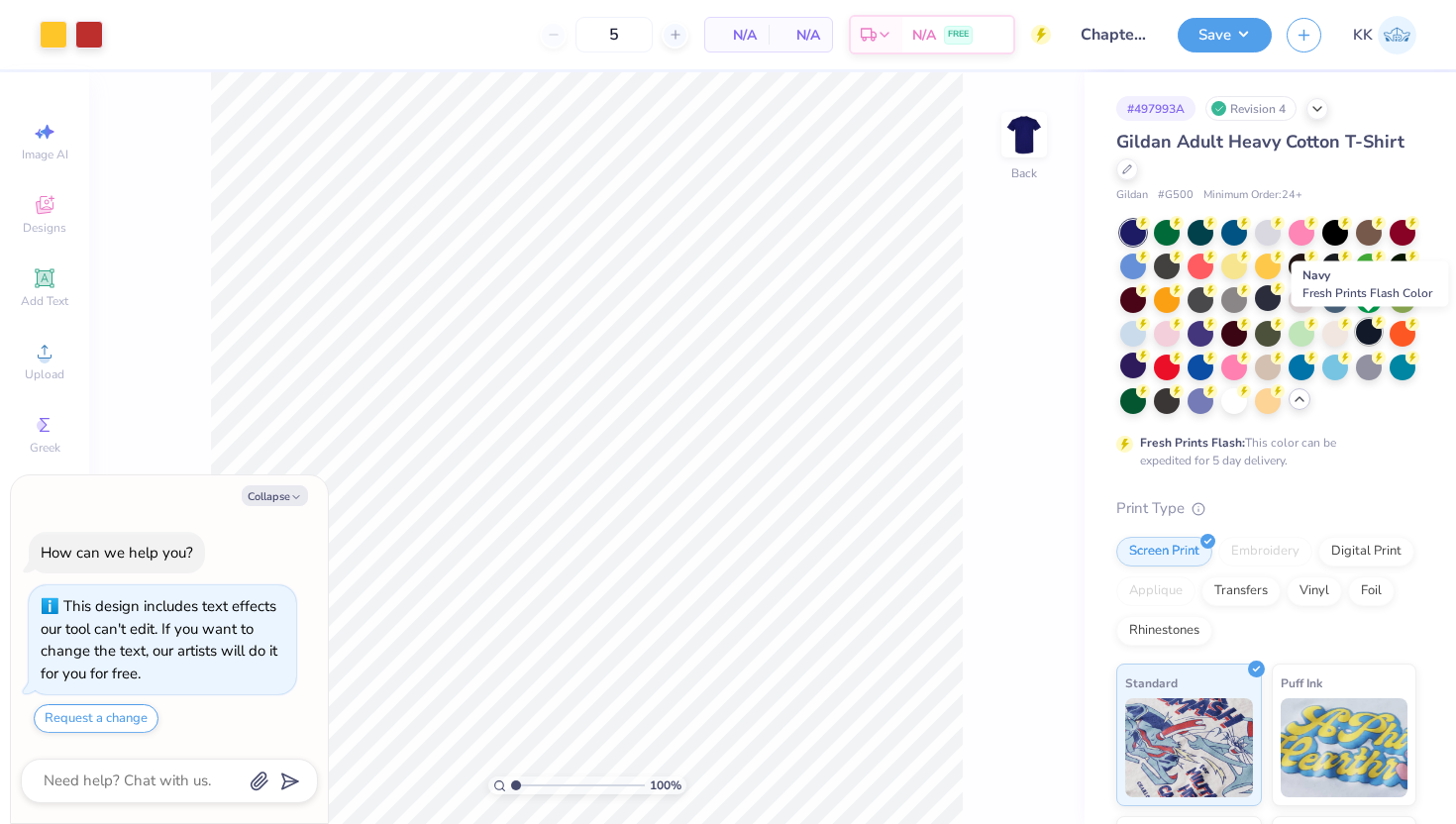 click at bounding box center [1369, 332] 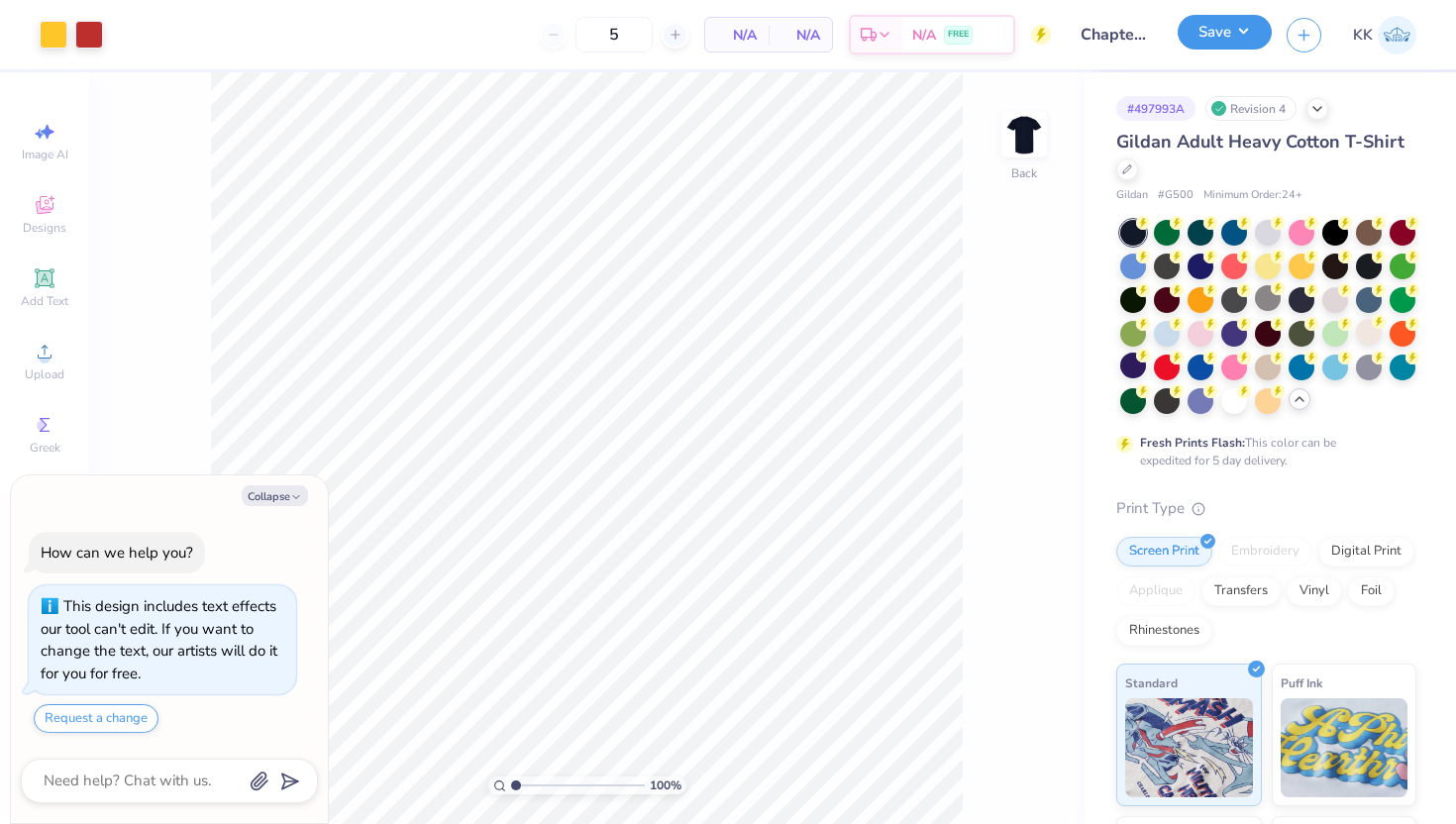 click on "Save" at bounding box center [1224, 32] 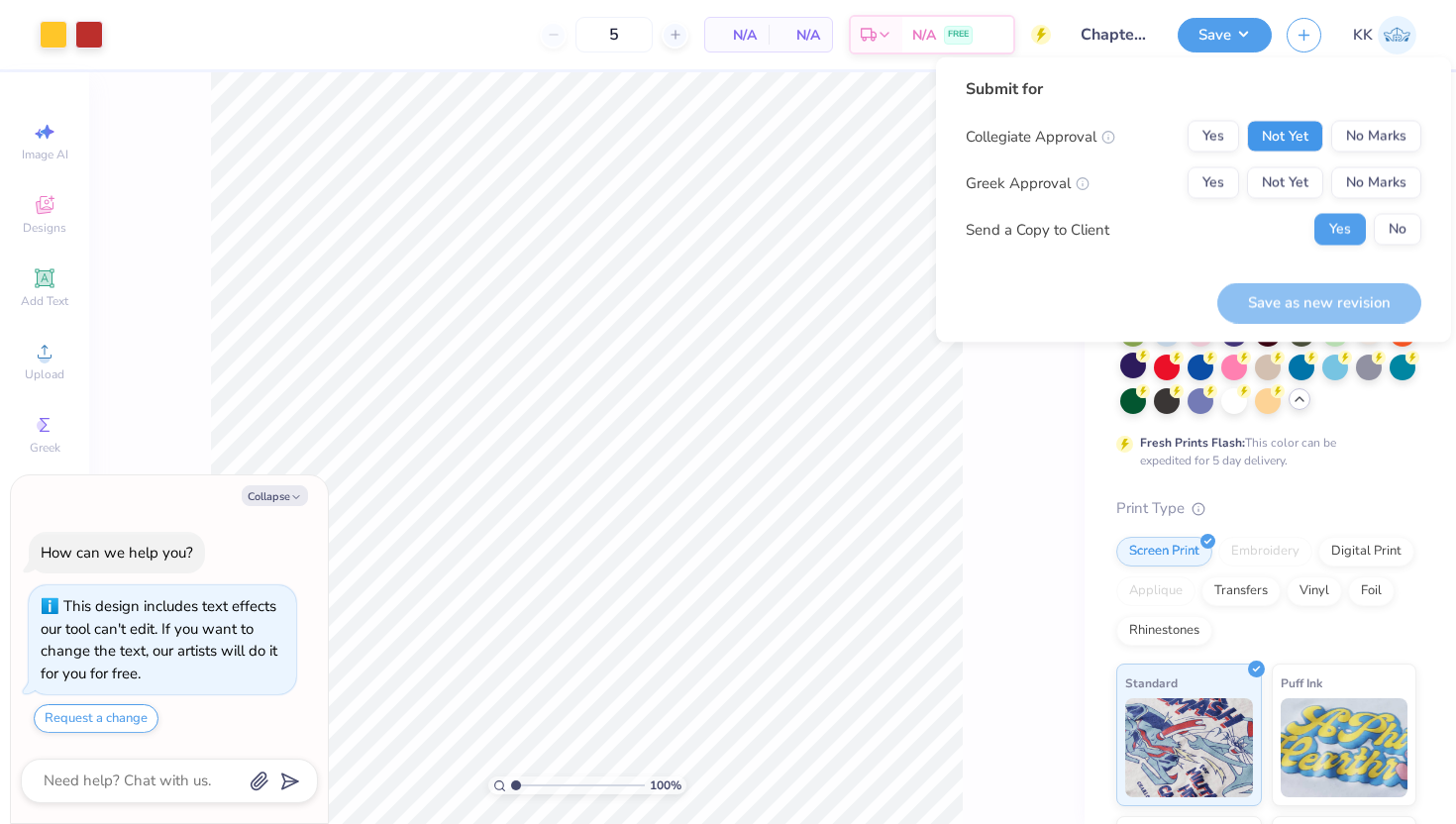 click on "Not Yet" at bounding box center [1285, 137] 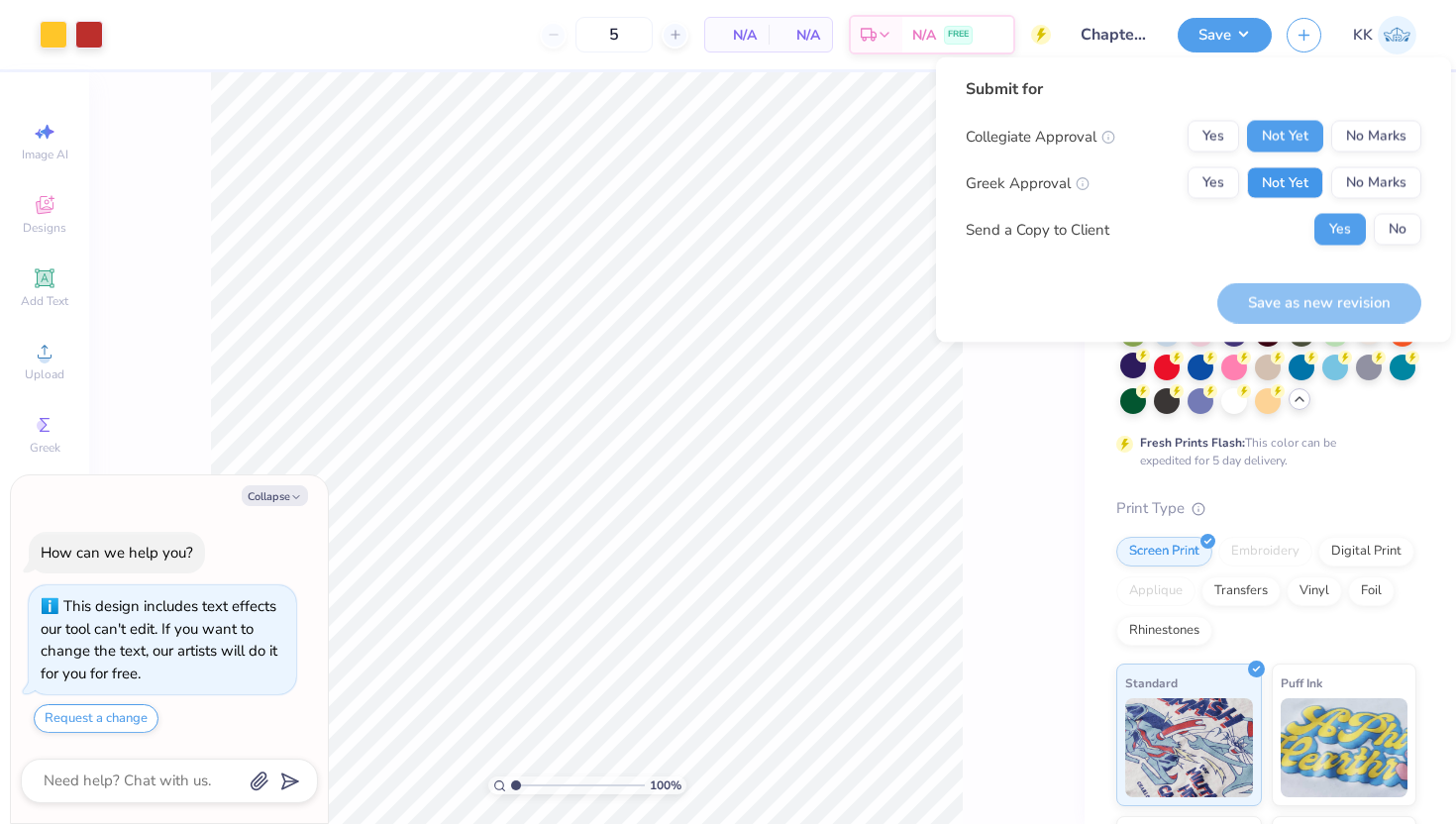 click on "Not Yet" at bounding box center [1285, 183] 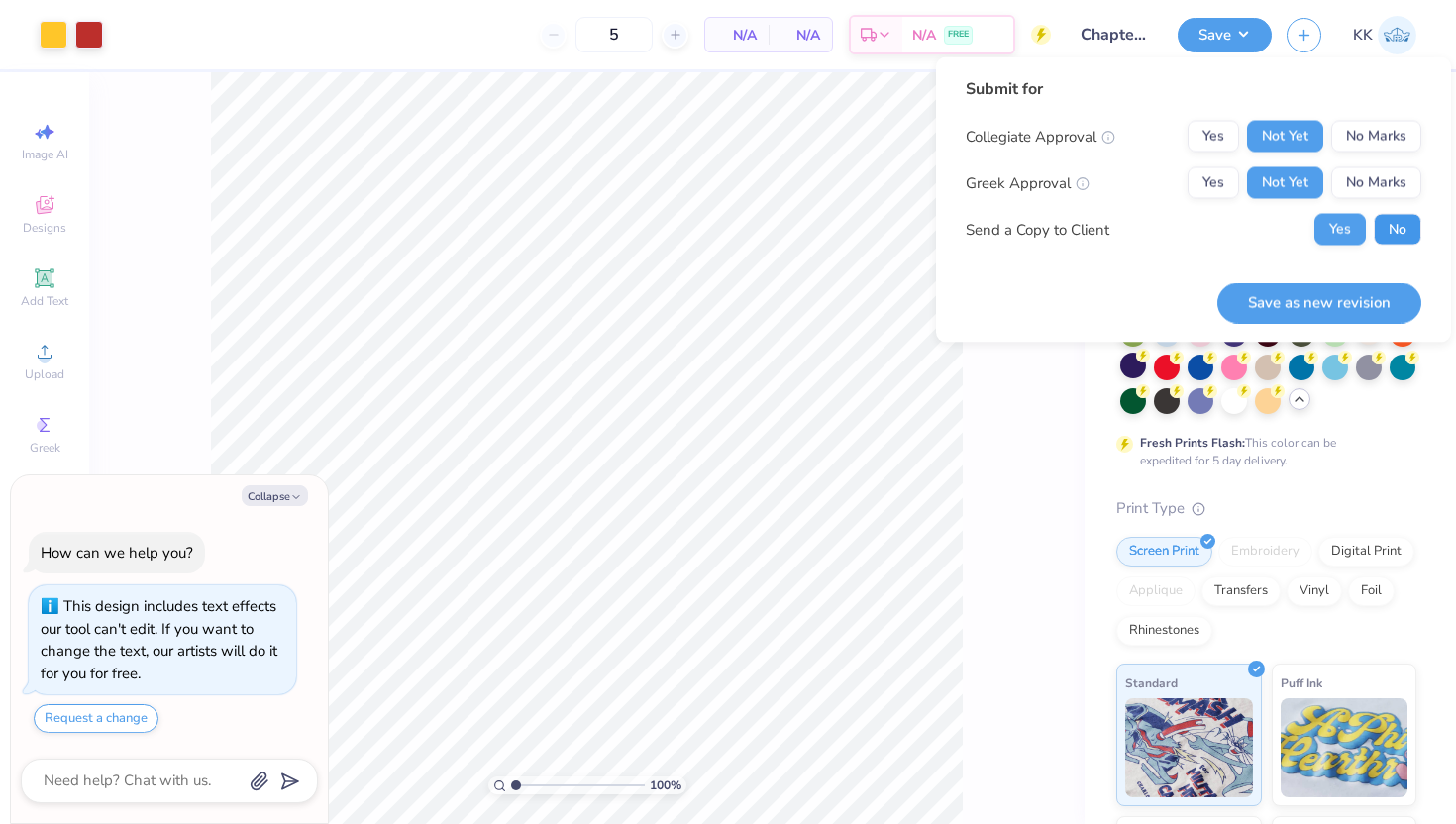 click on "No" at bounding box center (1398, 230) 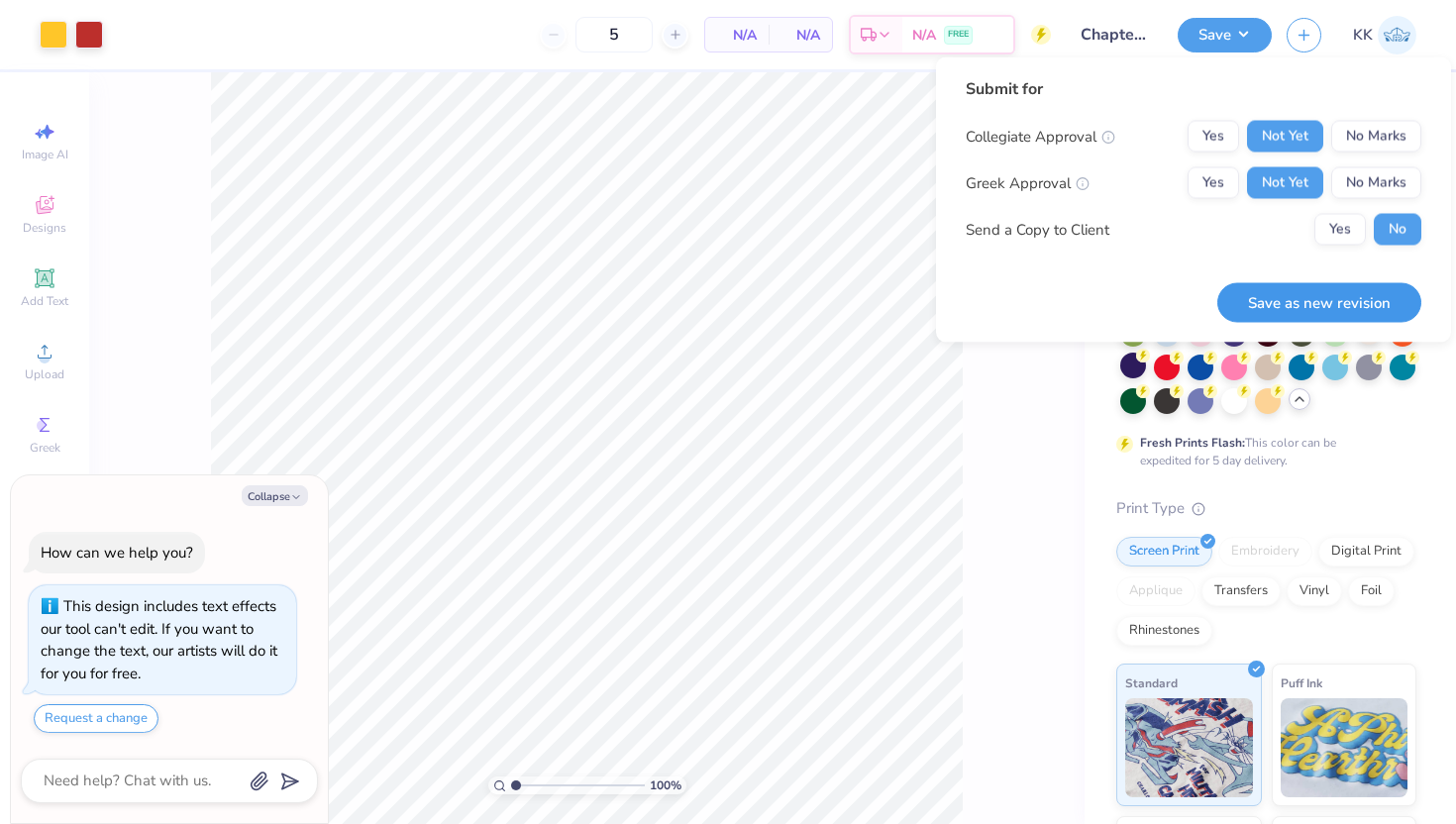 click on "Save as new revision" at bounding box center [1319, 302] 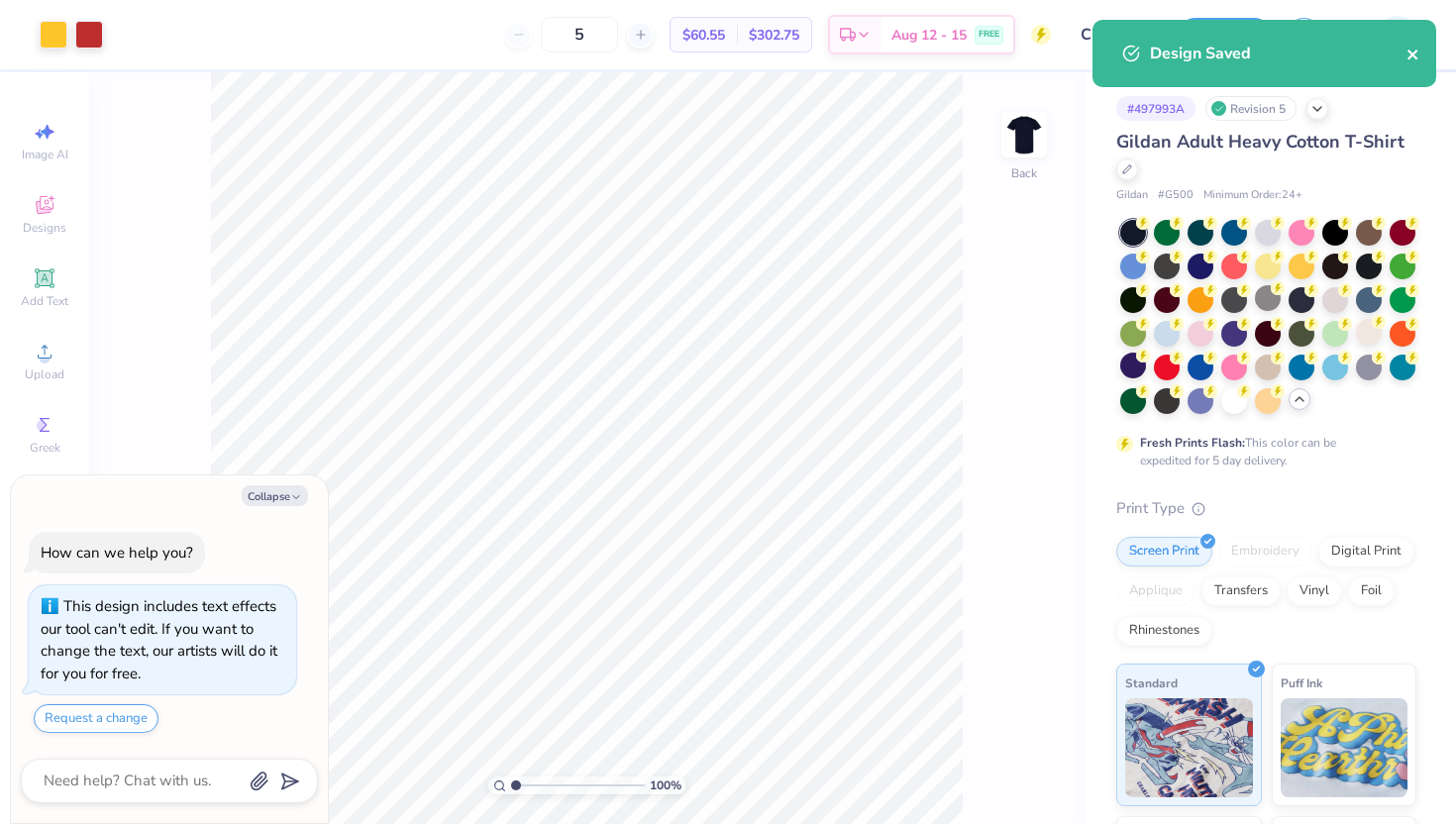 click 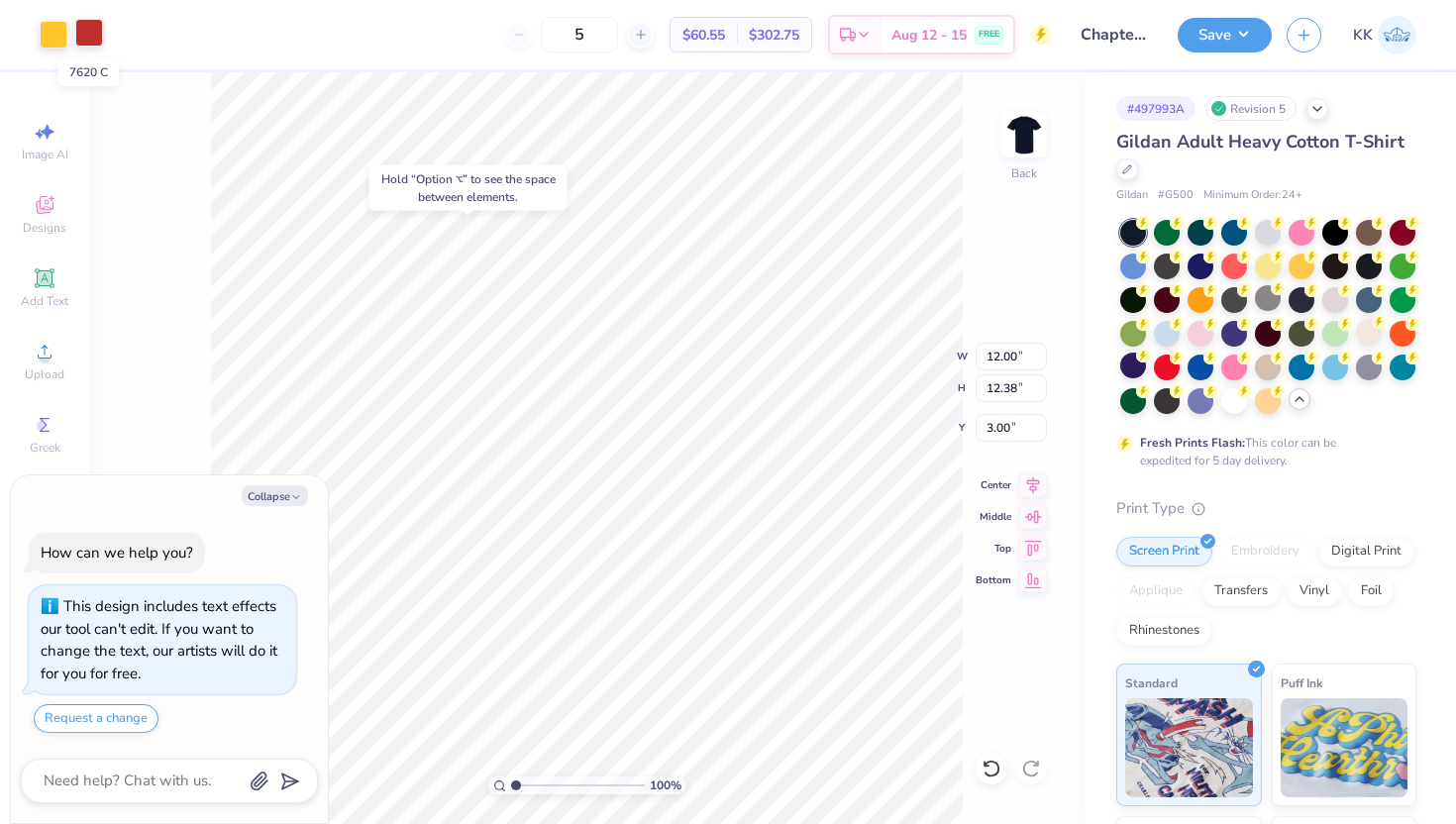click at bounding box center [89, 33] 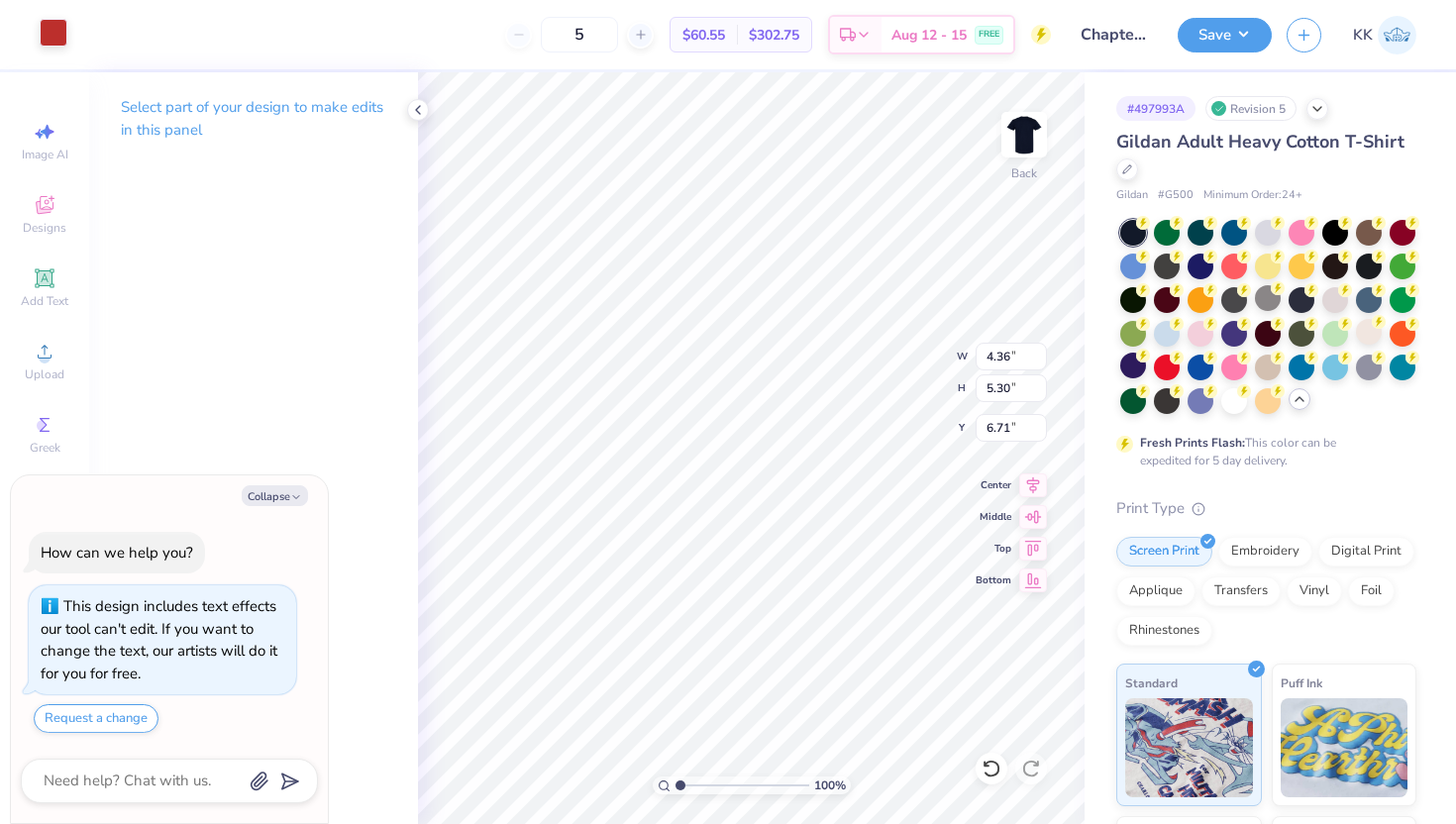 click at bounding box center (53, 33) 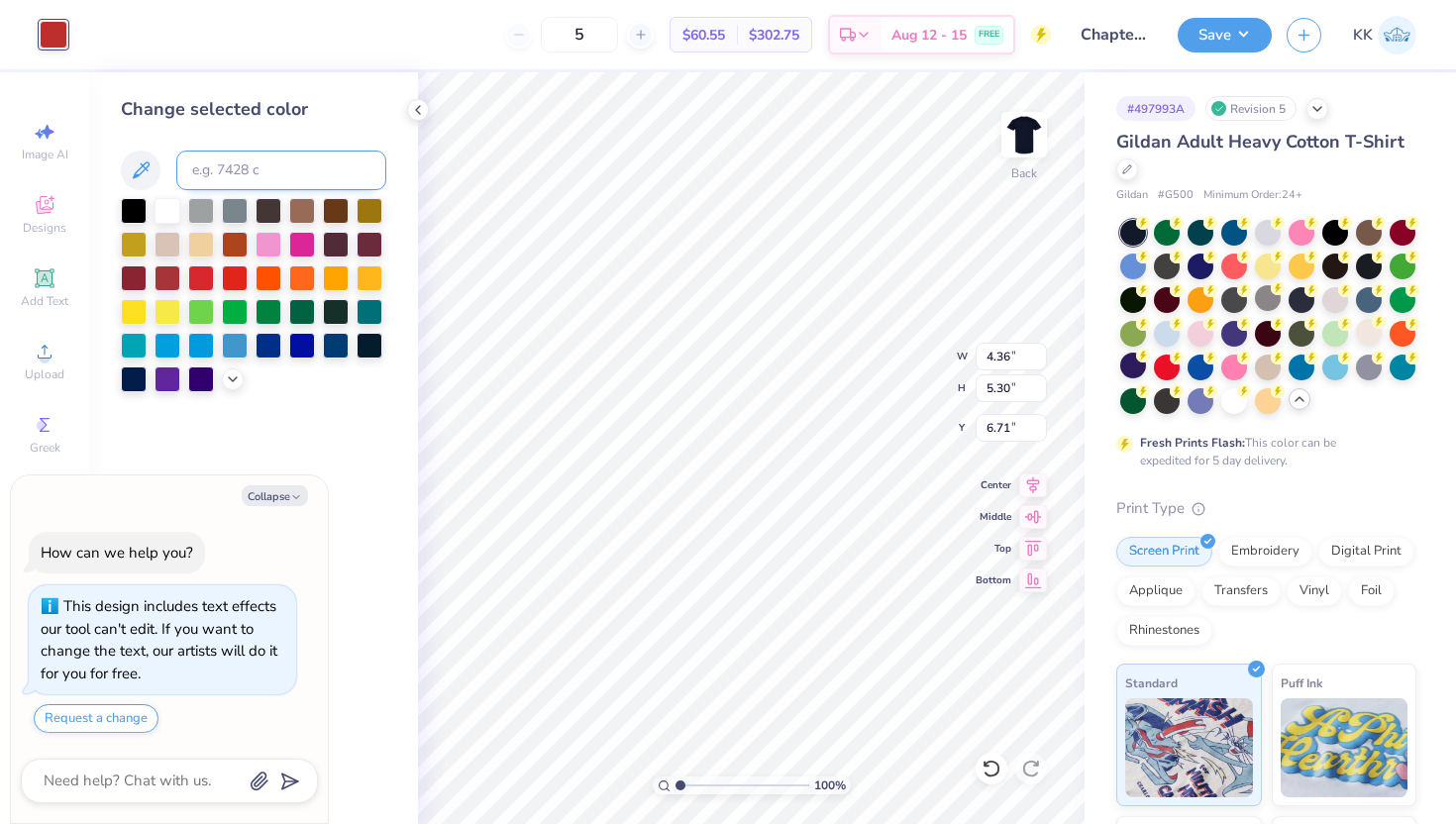 type on "x" 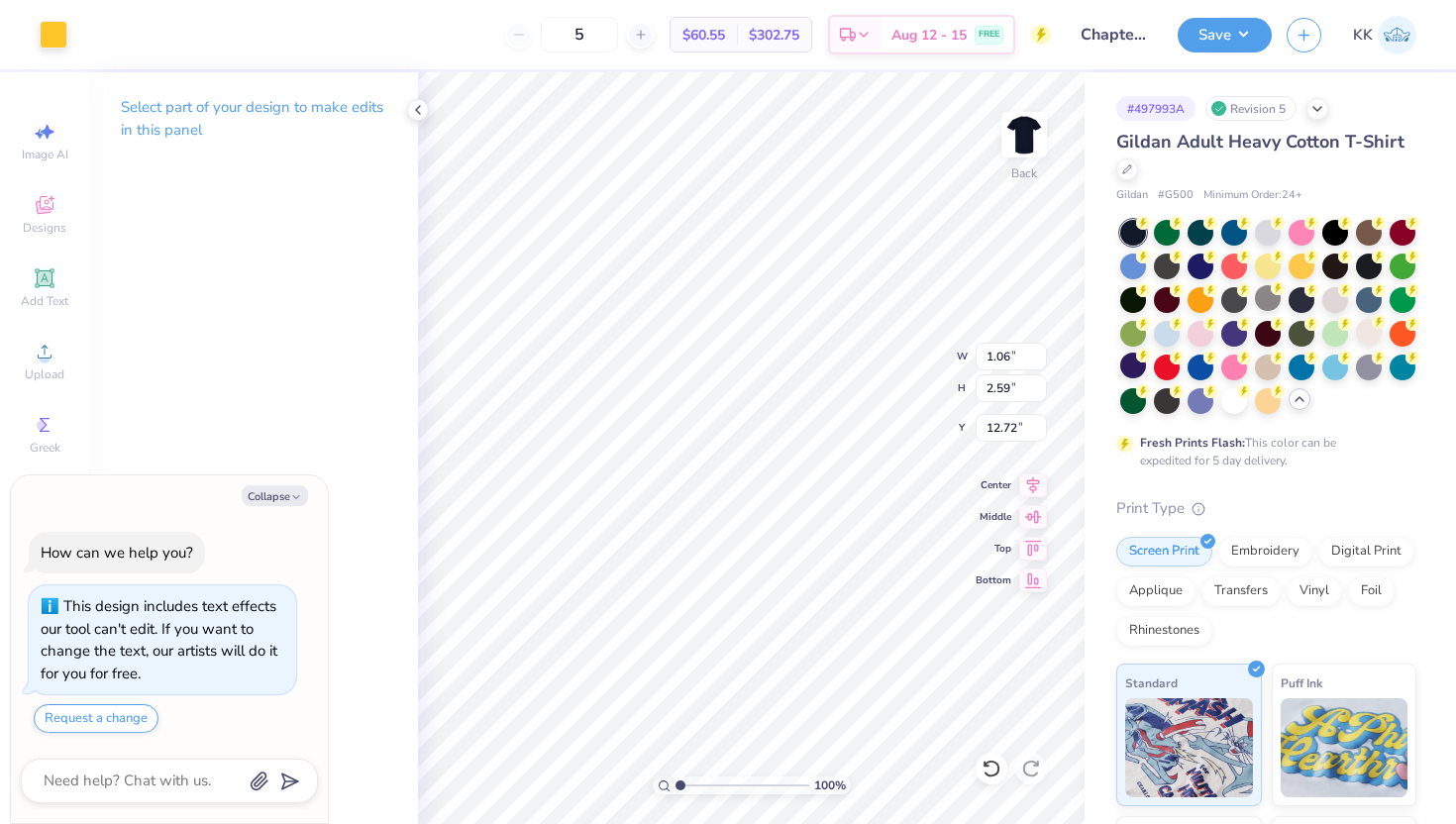 type on "x" 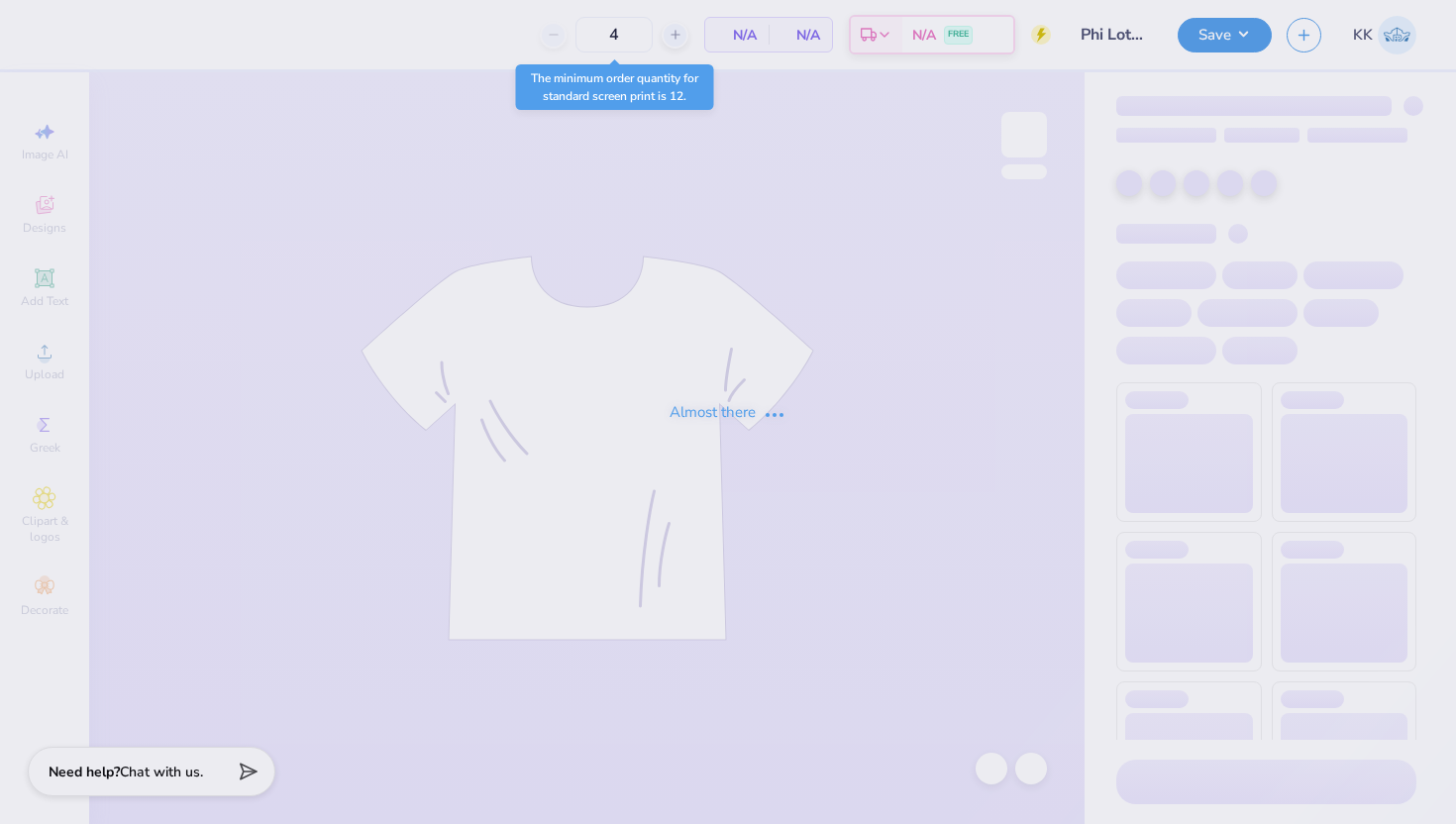 scroll, scrollTop: 0, scrollLeft: 0, axis: both 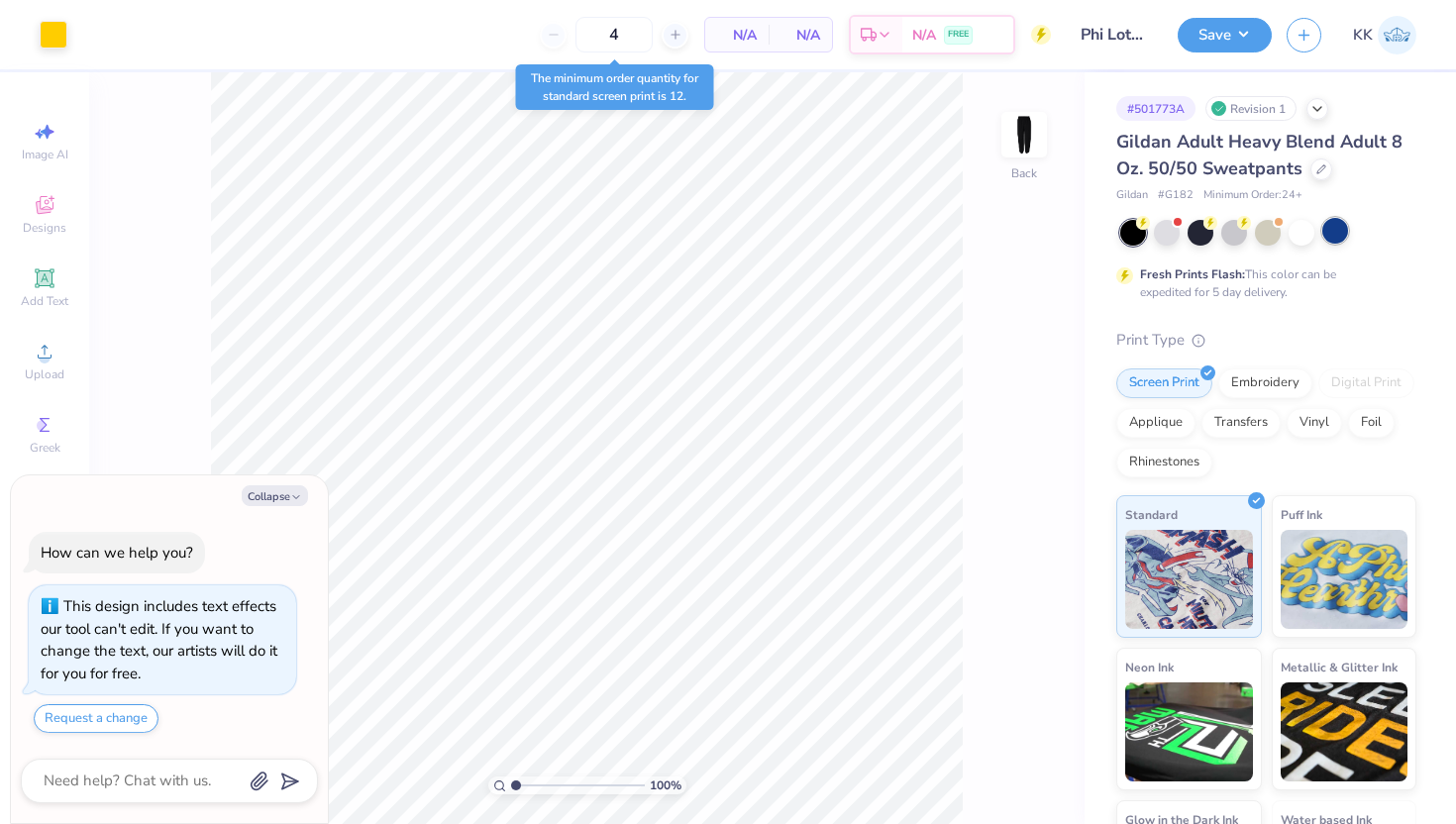 click at bounding box center [1335, 231] 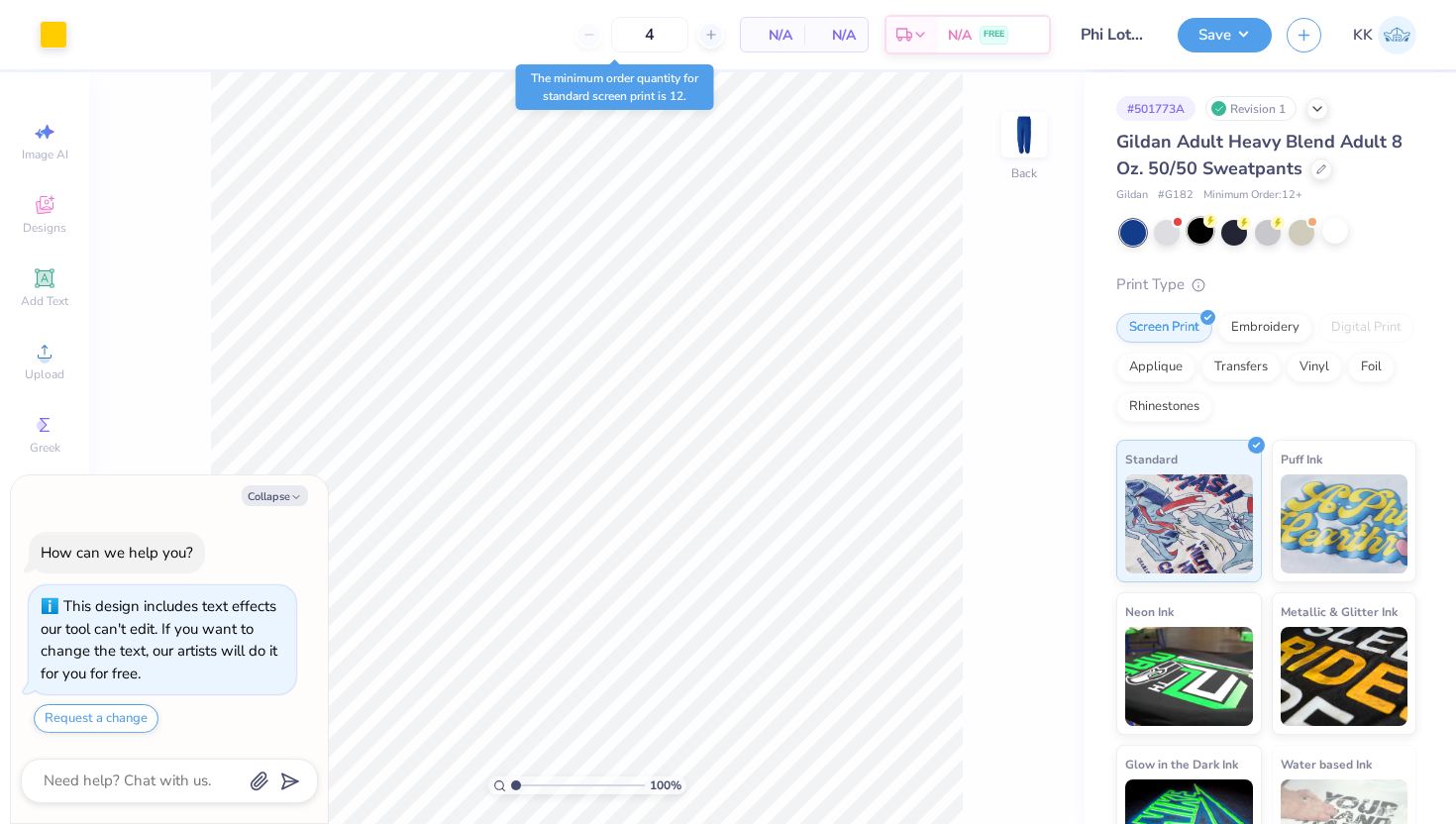 click at bounding box center (1200, 231) 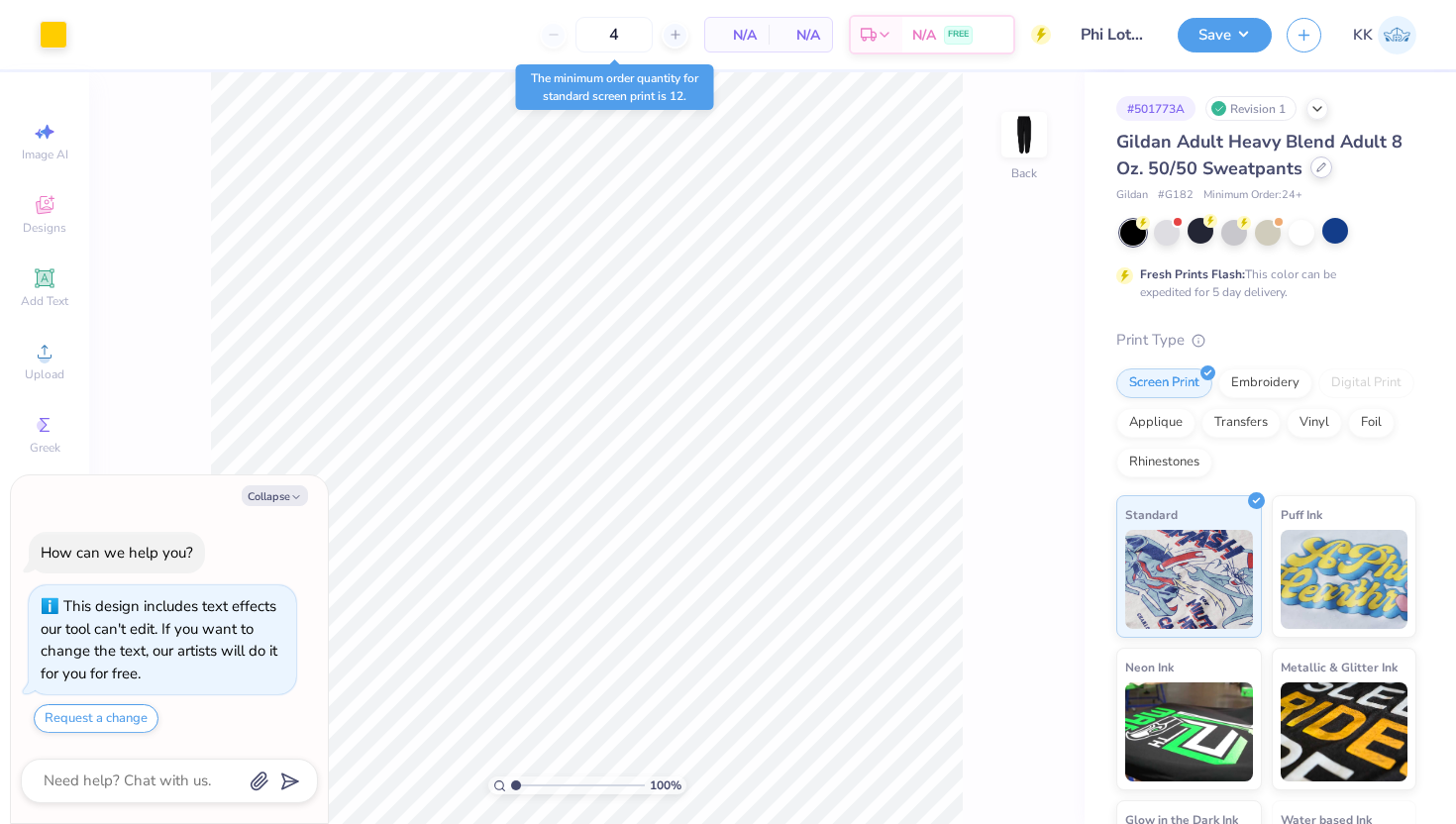 click 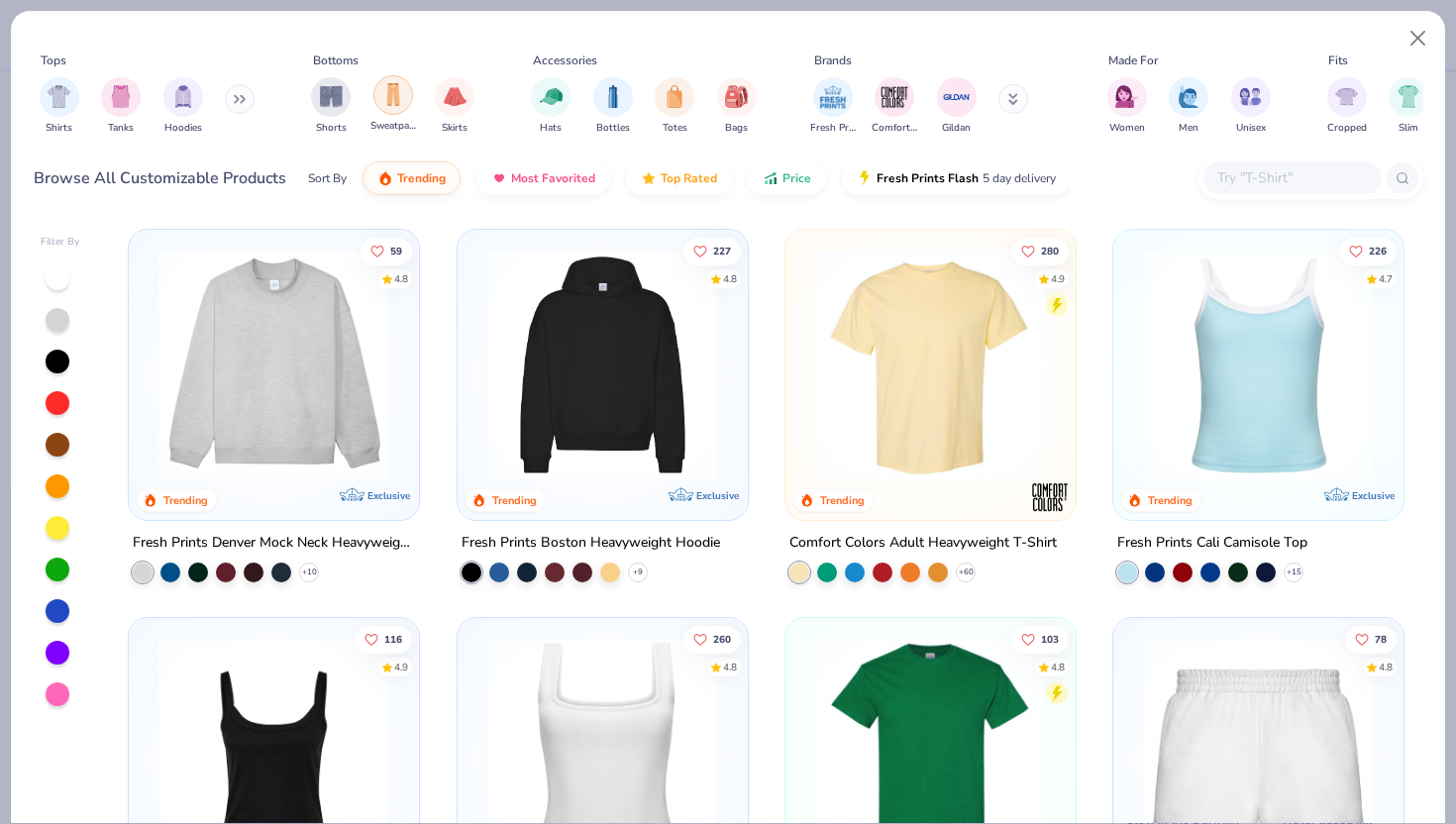 click at bounding box center (393, 94) 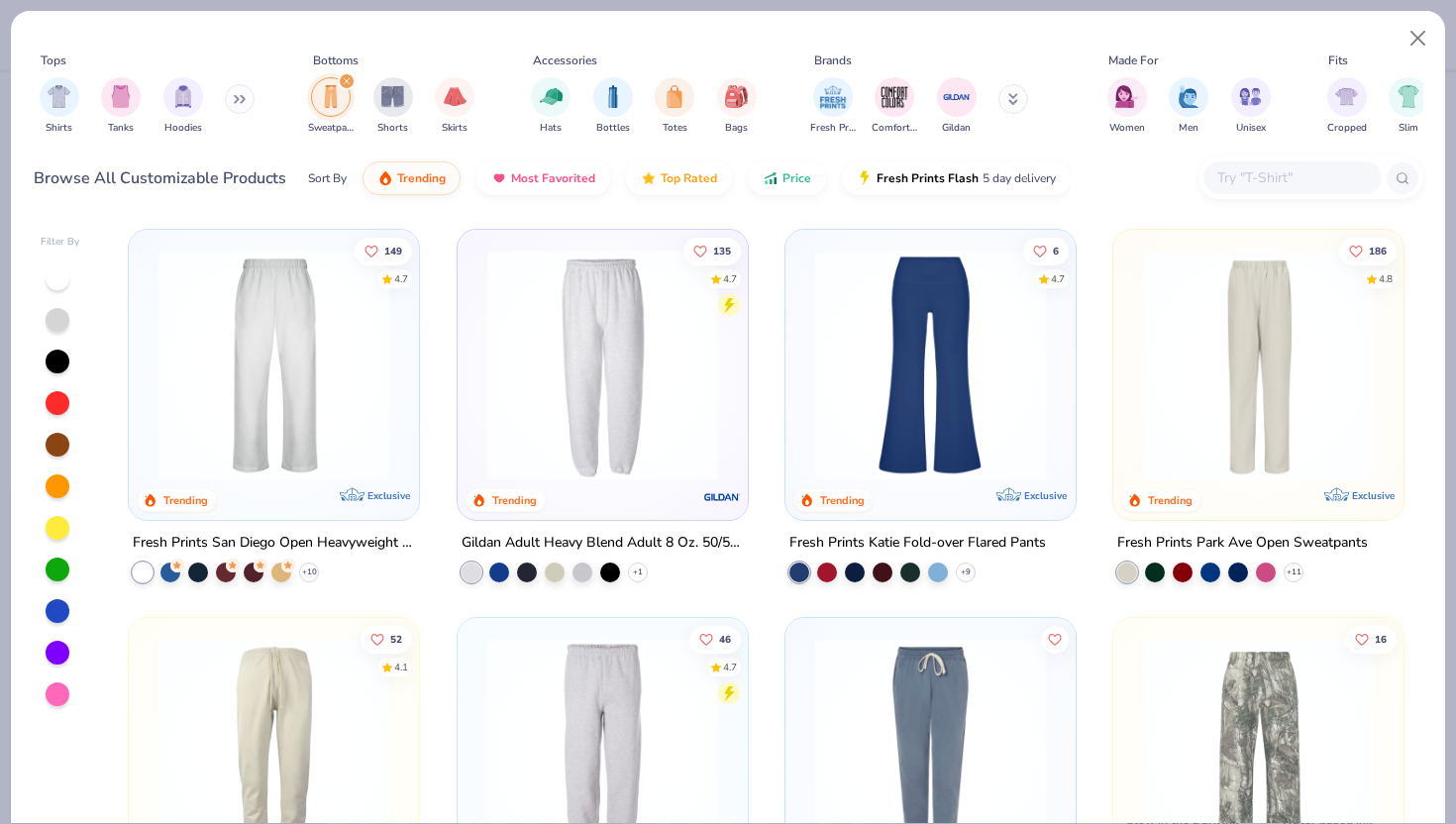 click on "Sort By Trending Most Favorited Top Rated Price Fresh Prints Flash 5 day delivery" at bounding box center [689, 178] 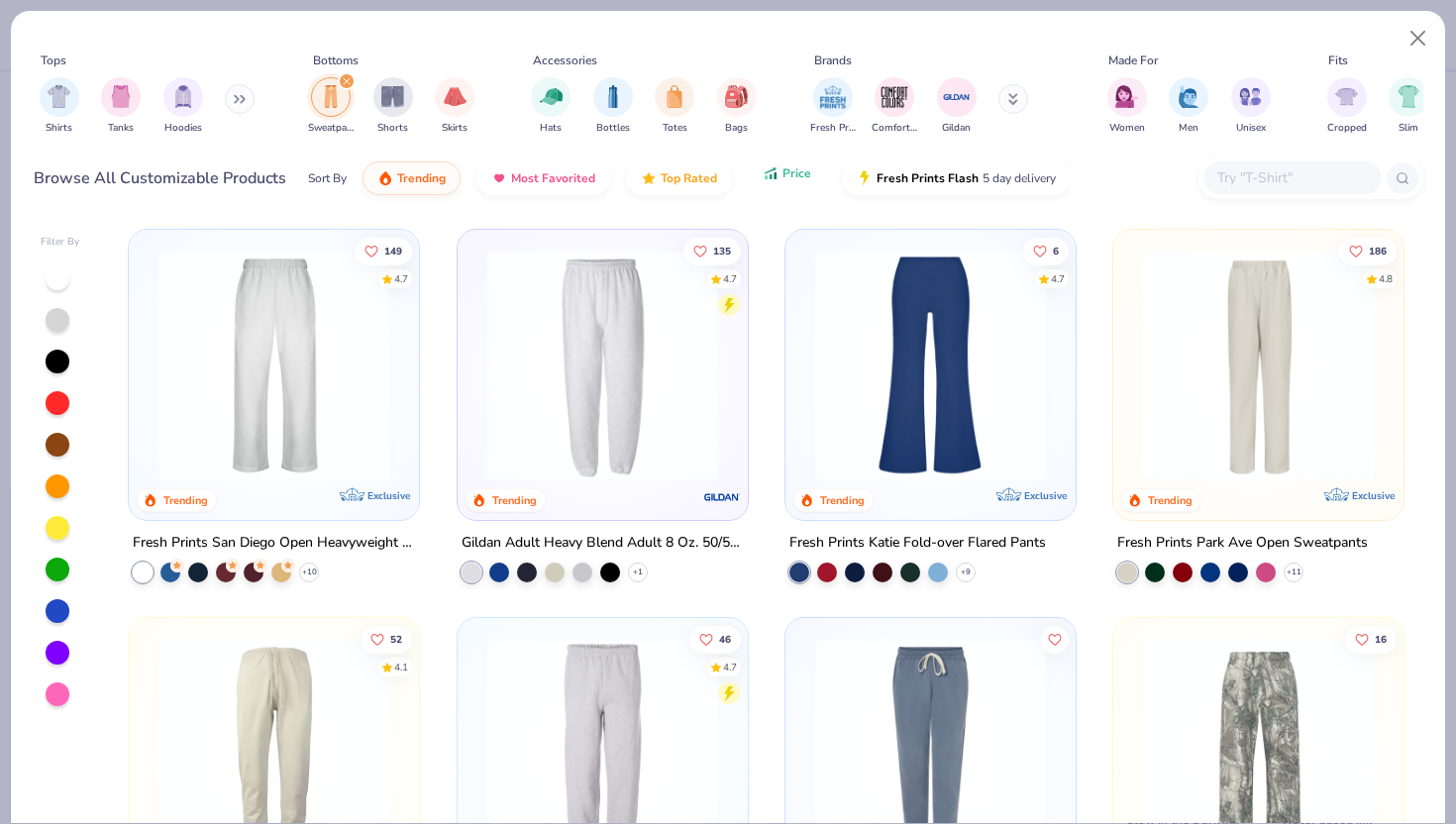 click on "Price" at bounding box center (786, 173) 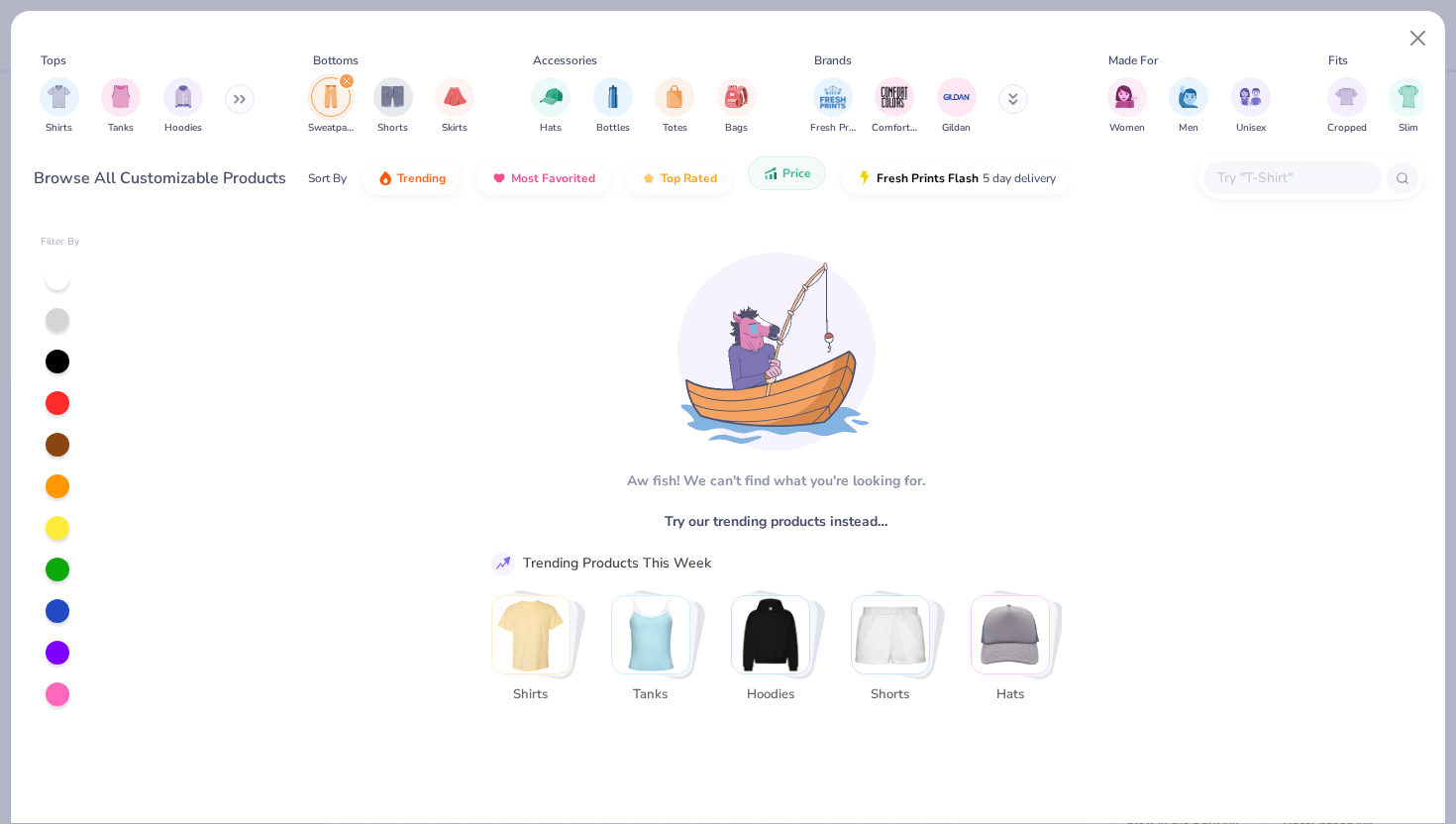 click on "Price" at bounding box center (786, 173) 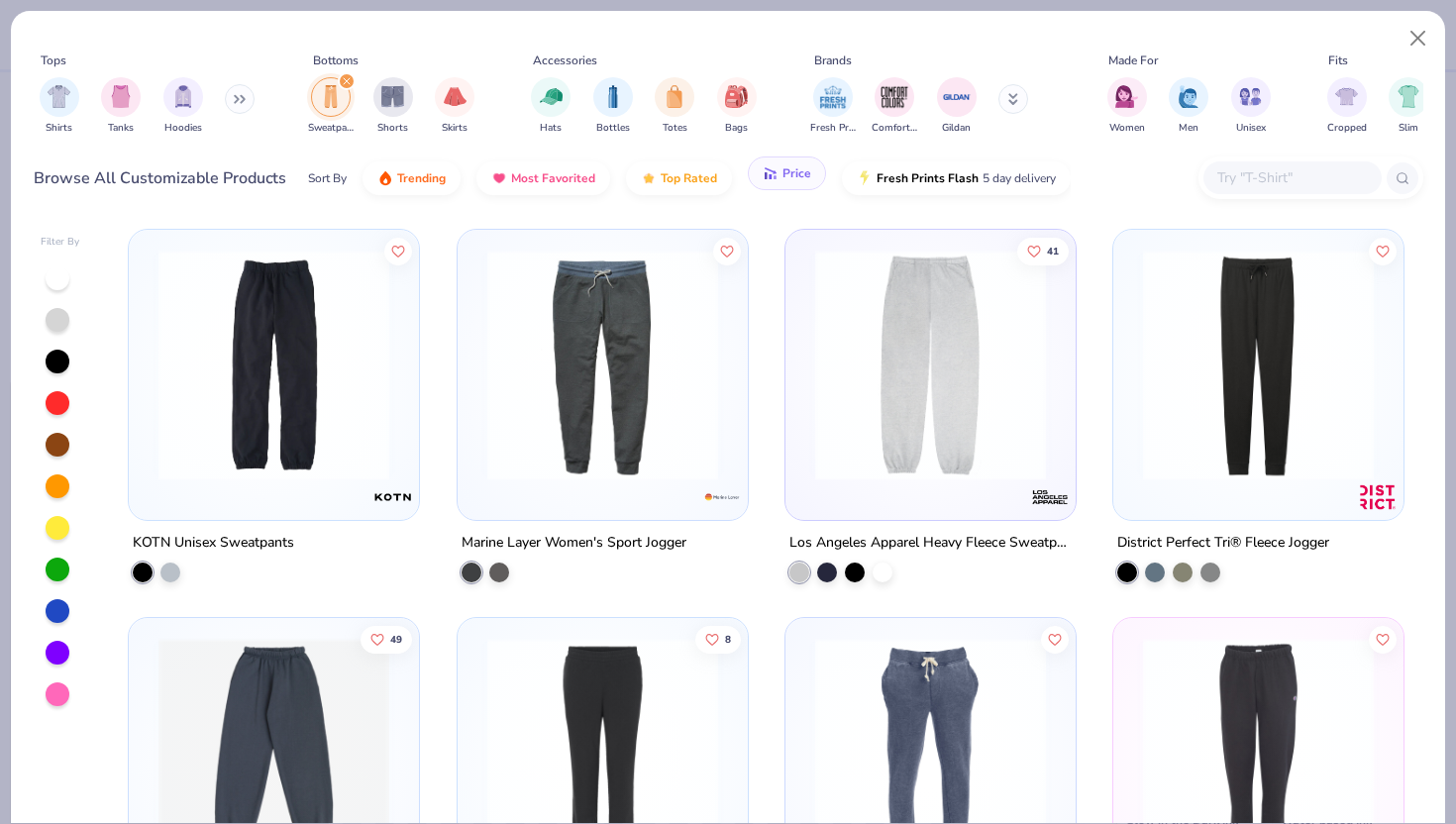 click on "Price" at bounding box center (796, 173) 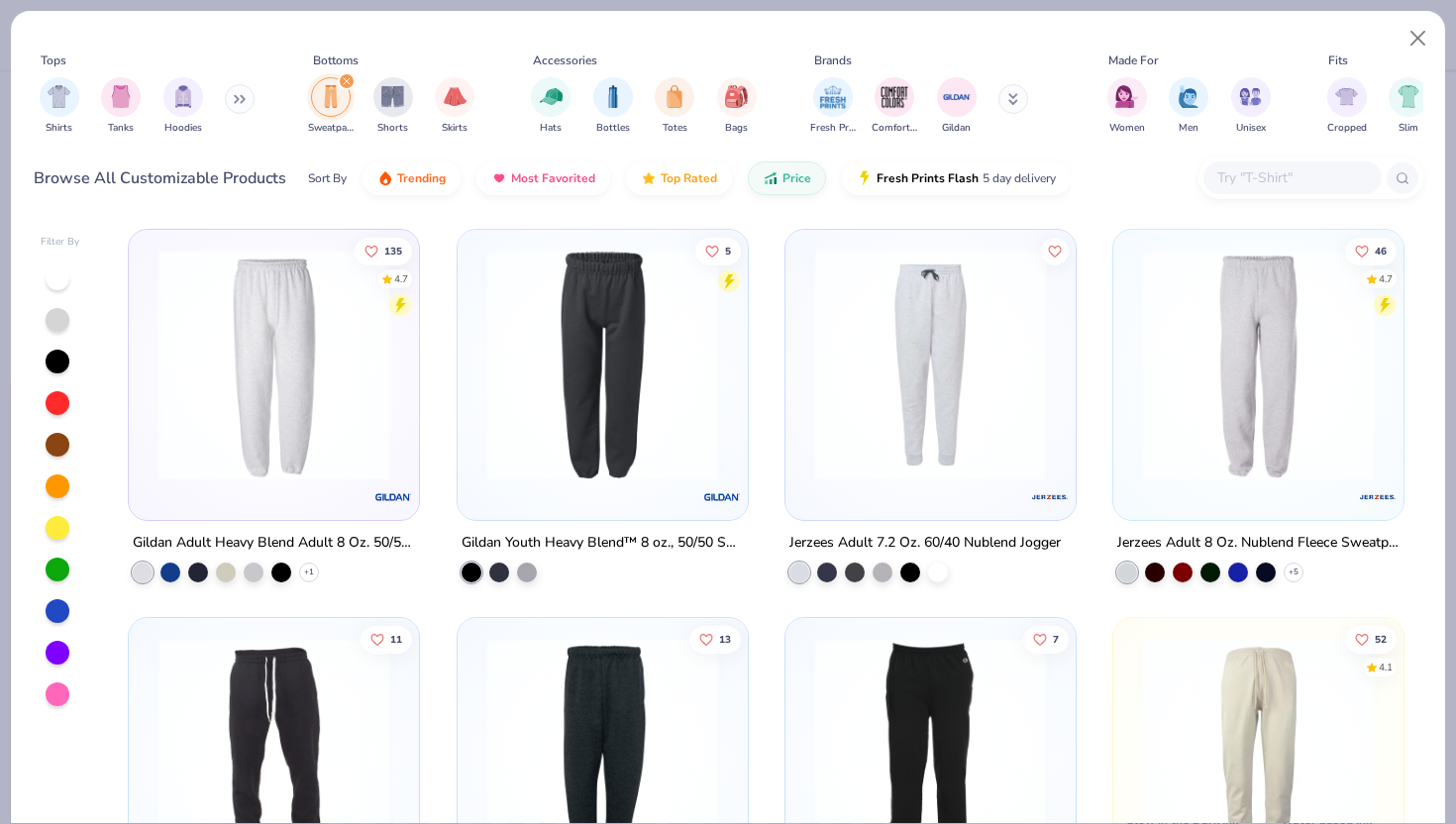 click at bounding box center (930, 364) 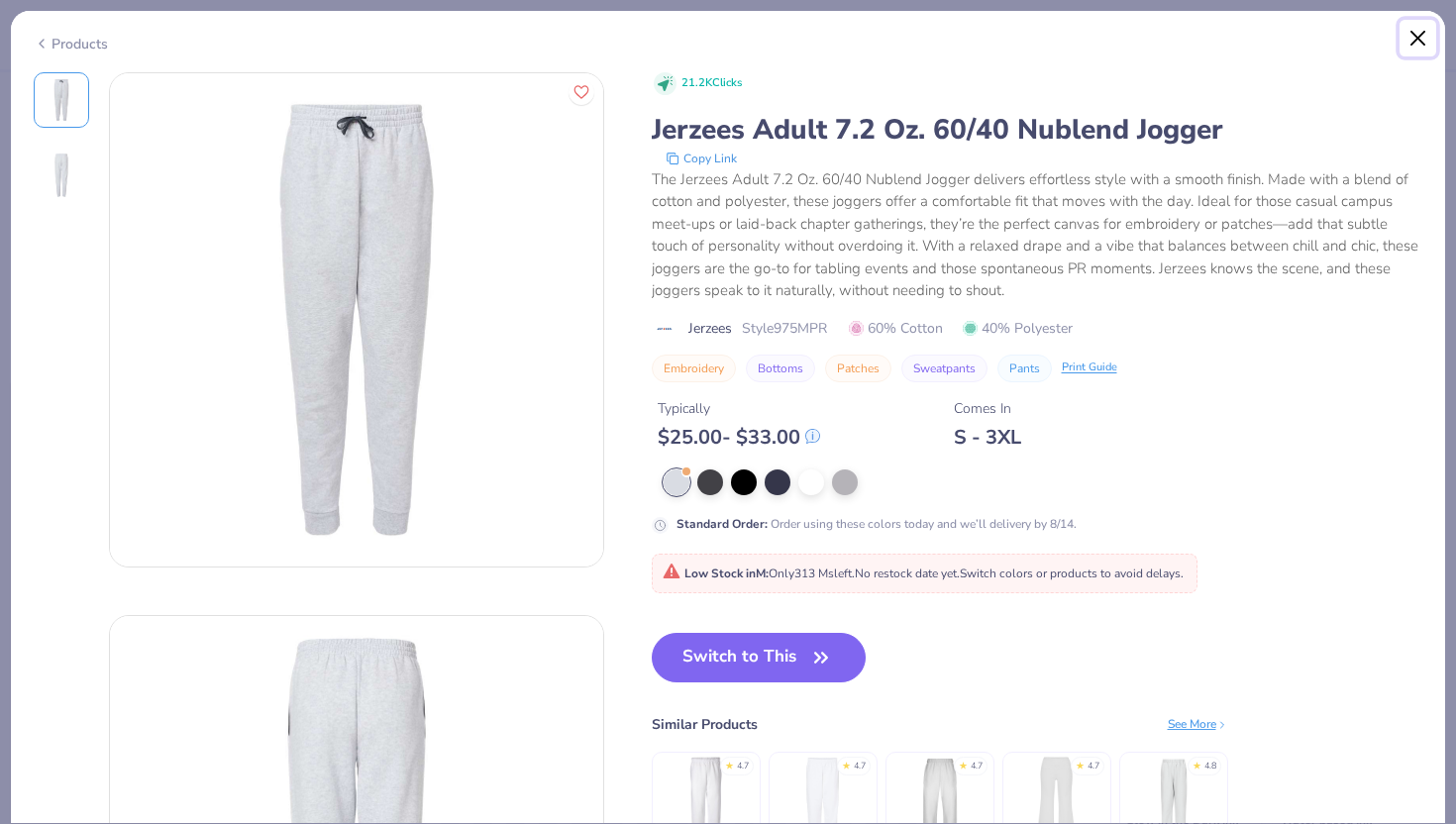 click at bounding box center (1418, 39) 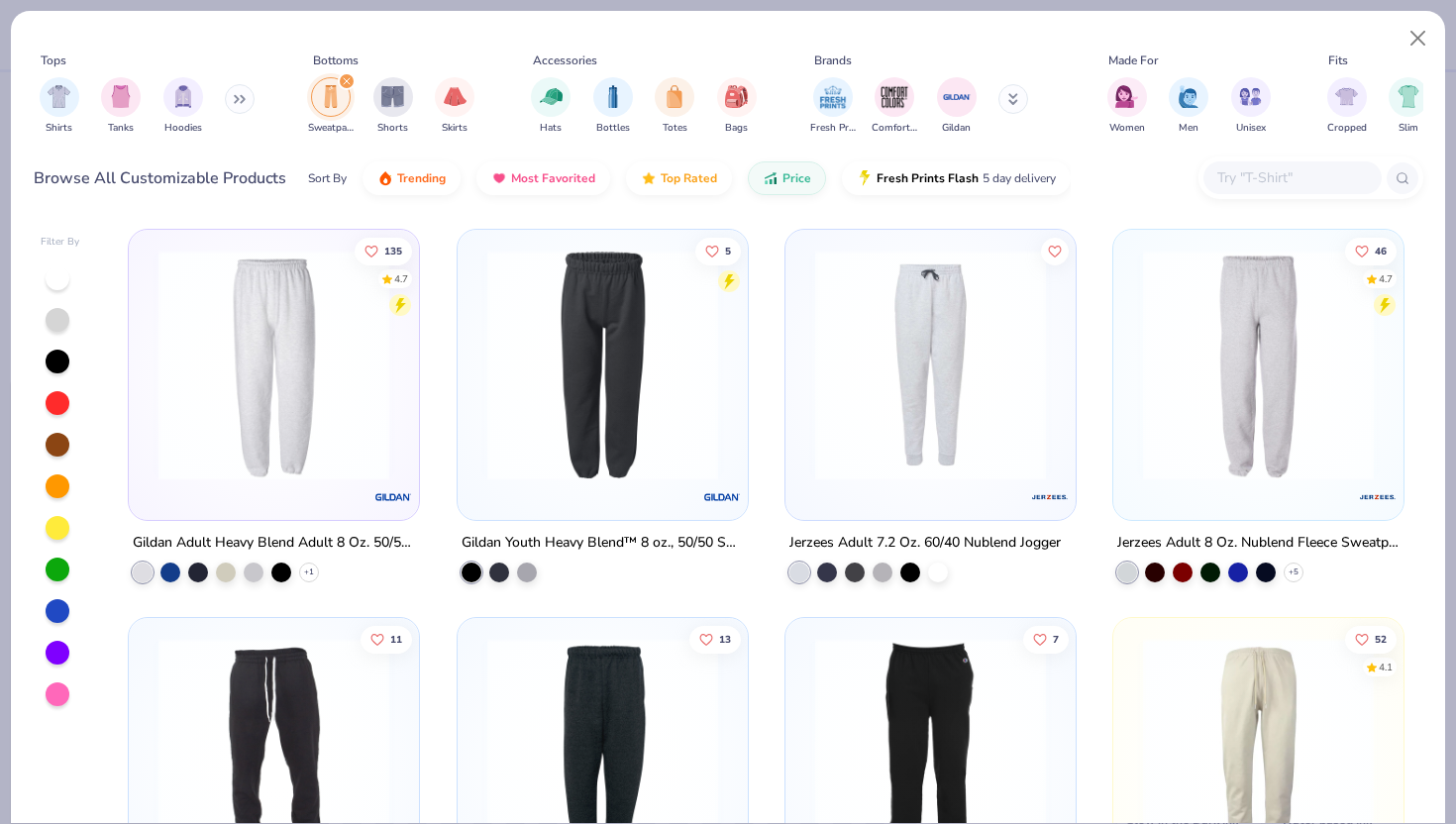 click at bounding box center [273, 364] 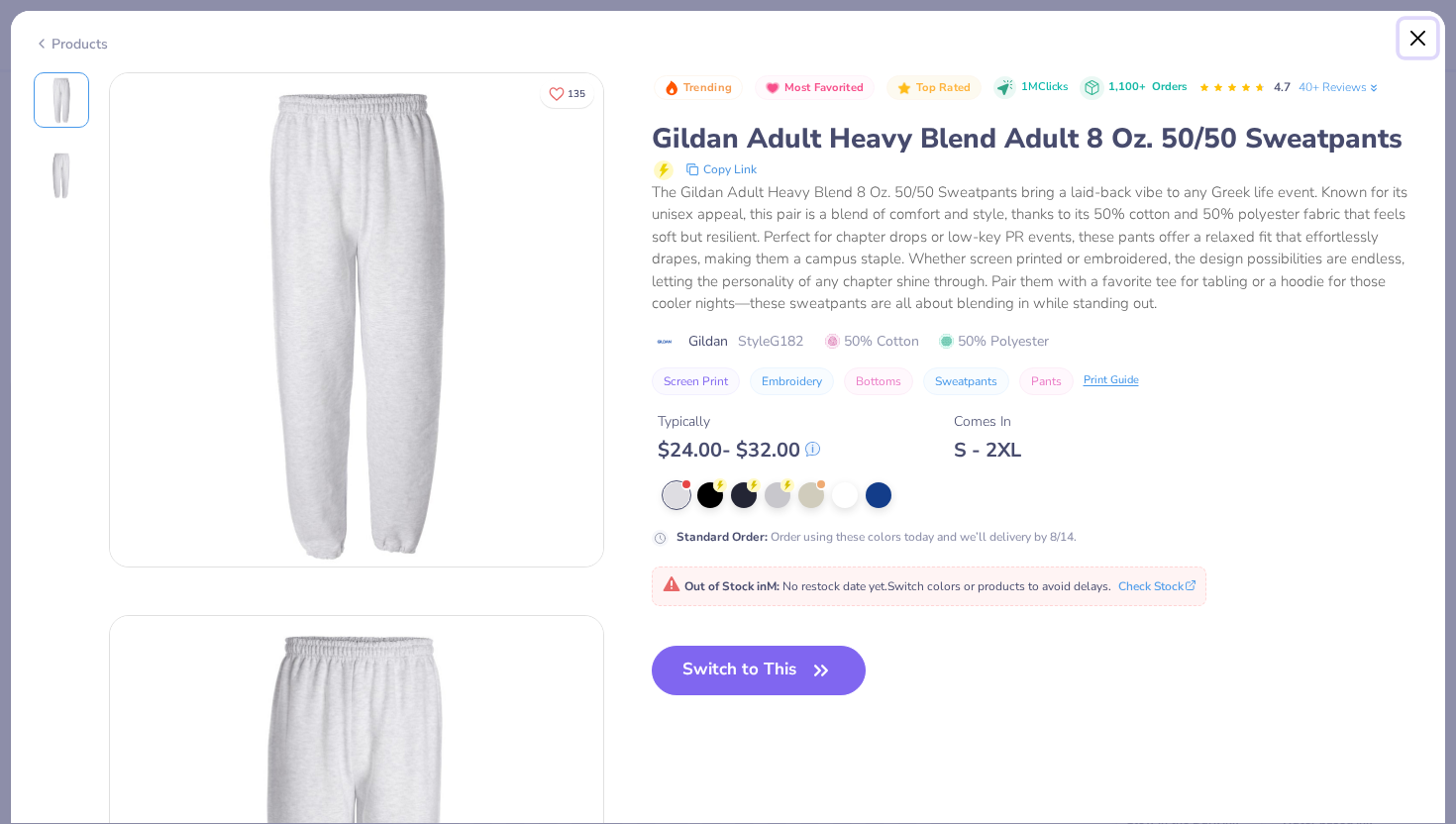 click at bounding box center [1418, 39] 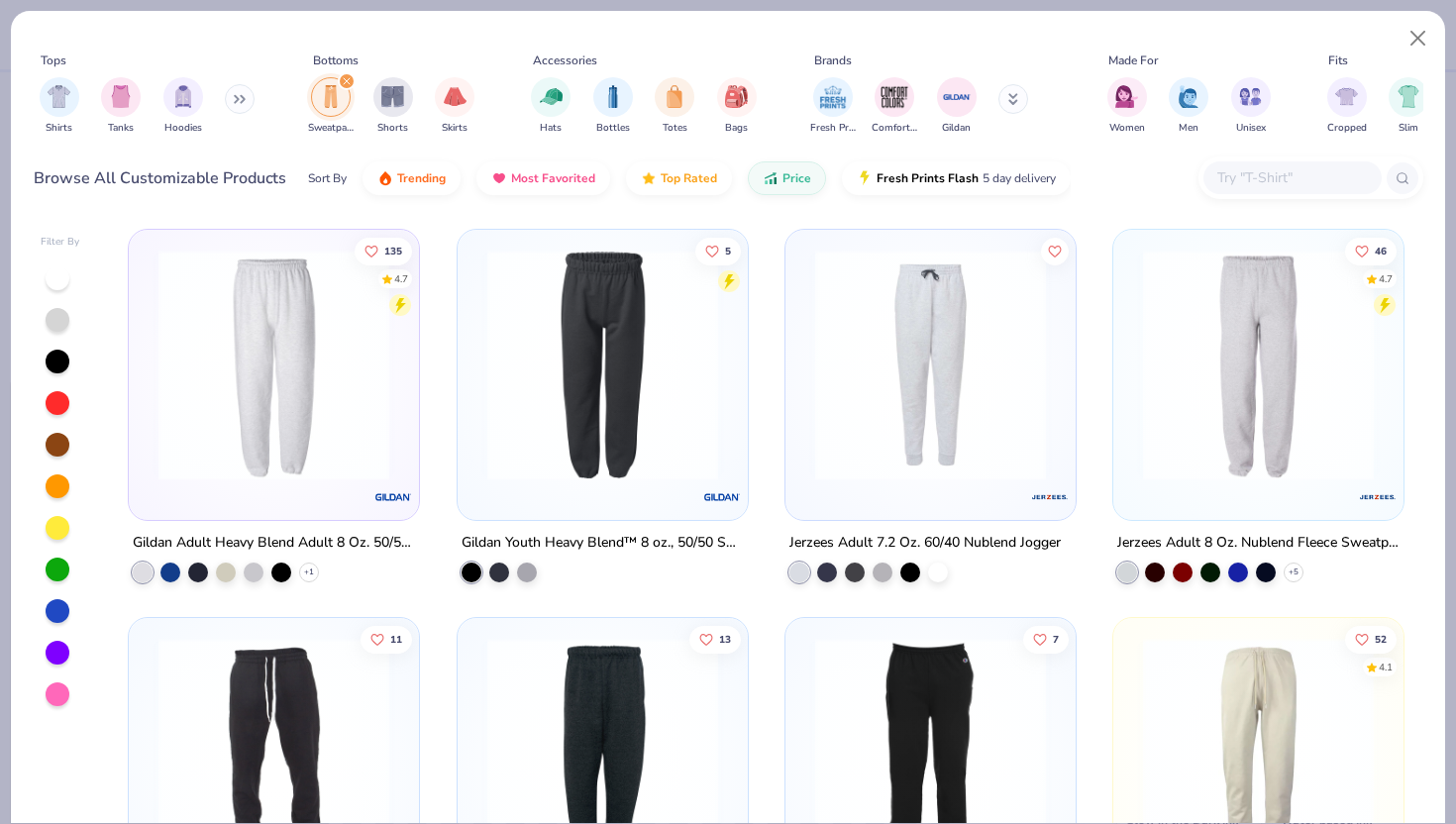 click at bounding box center (602, 364) 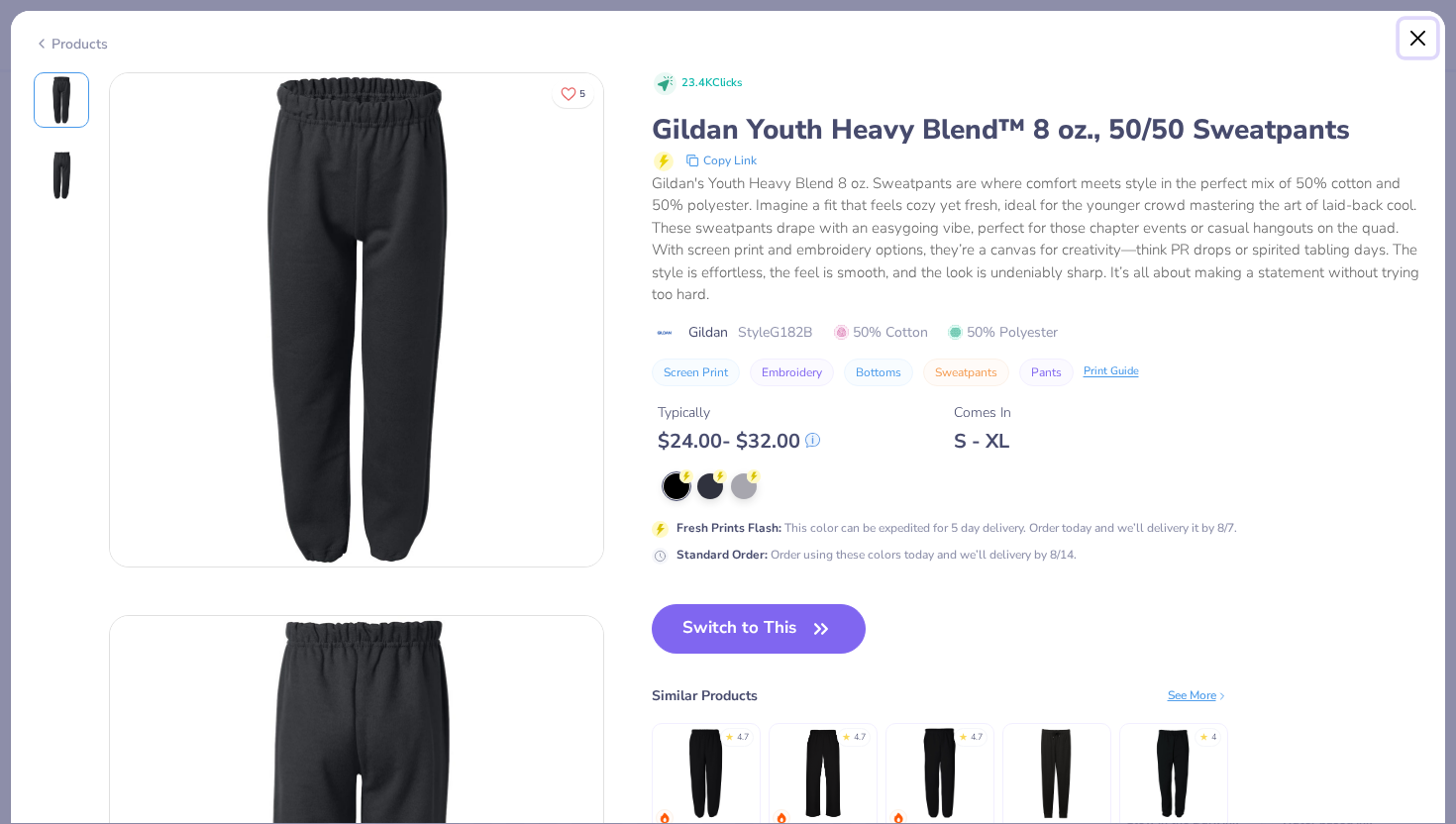 click at bounding box center [1418, 39] 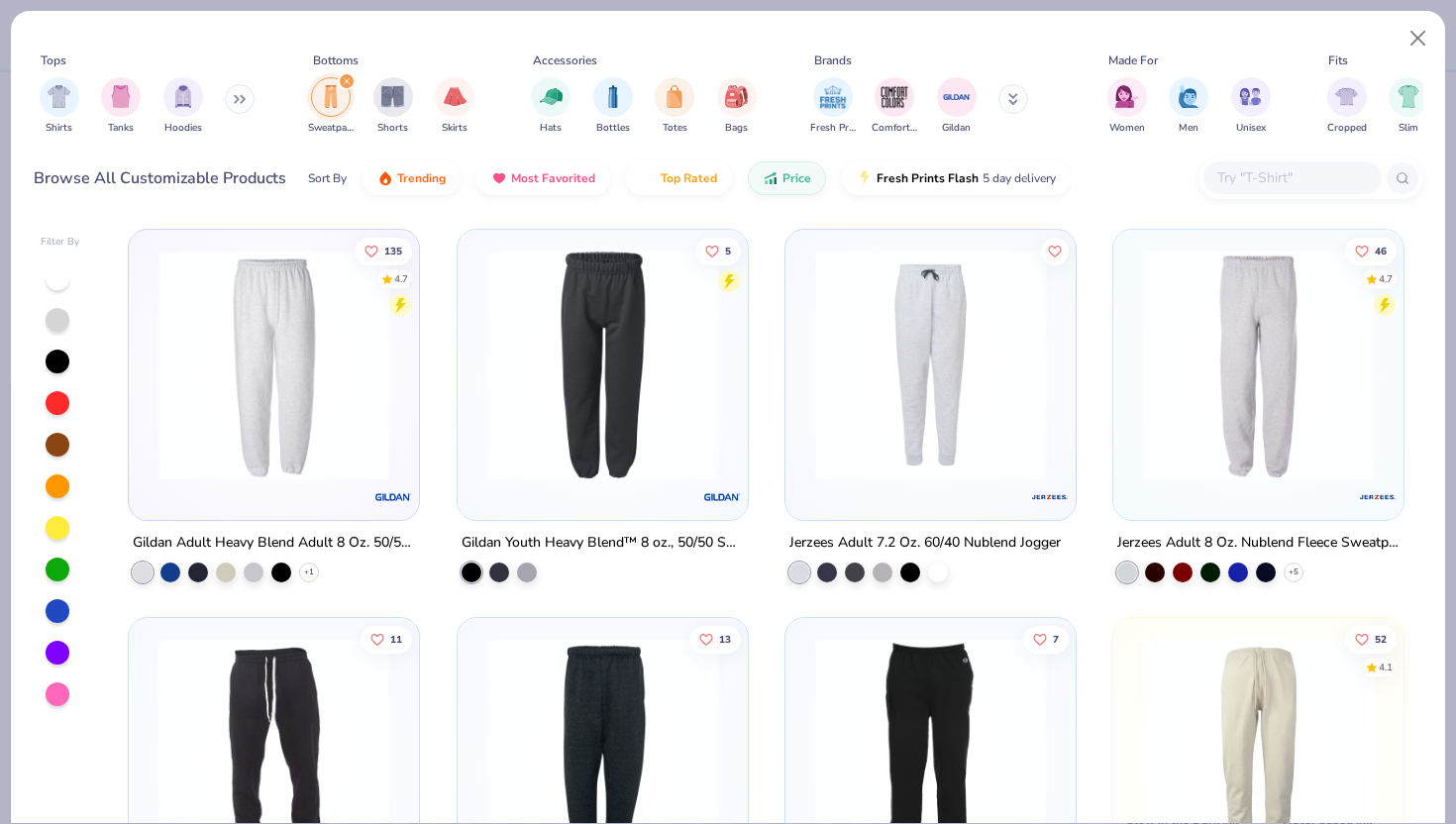 click at bounding box center [930, 364] 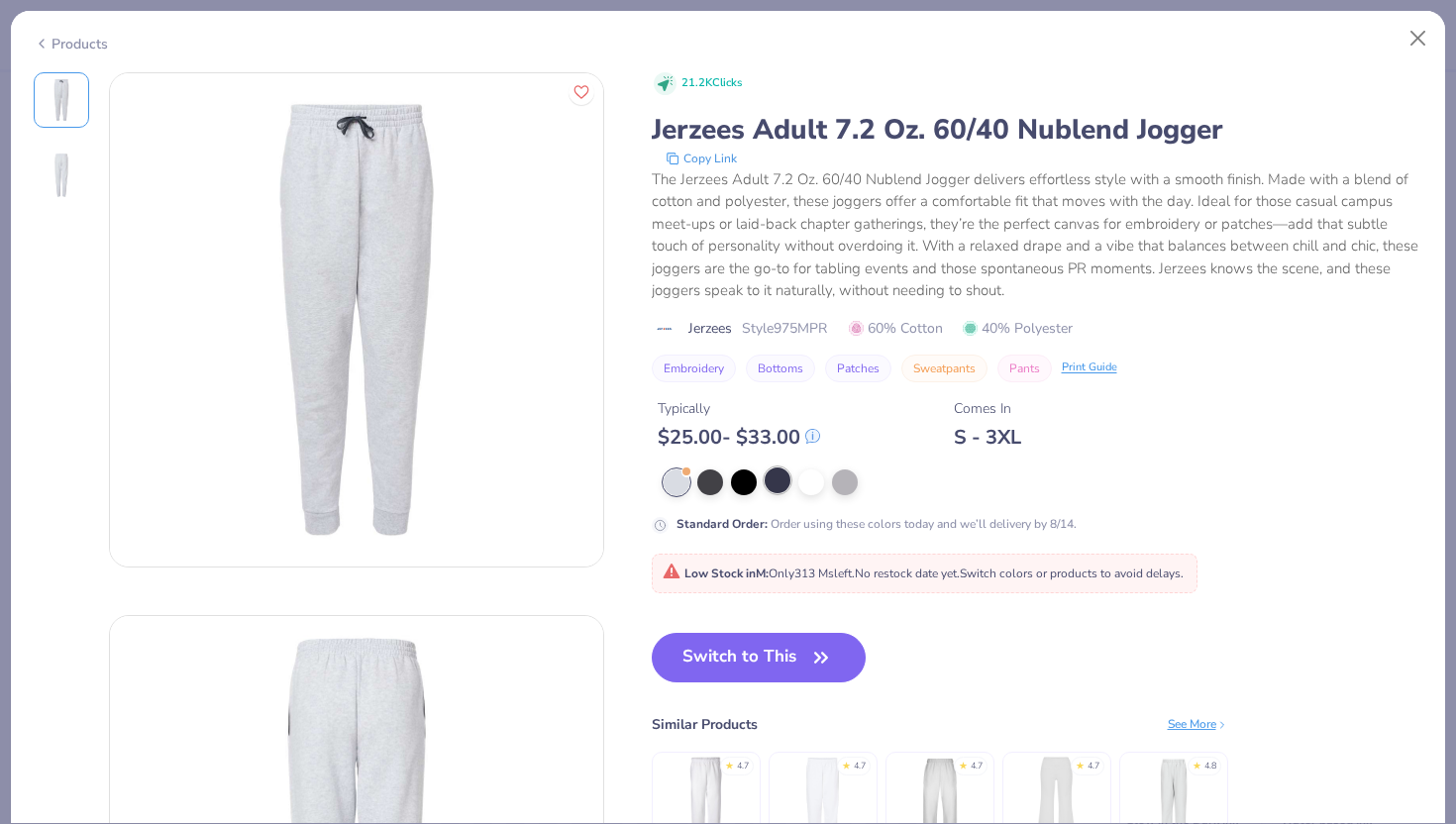 click at bounding box center [778, 480] 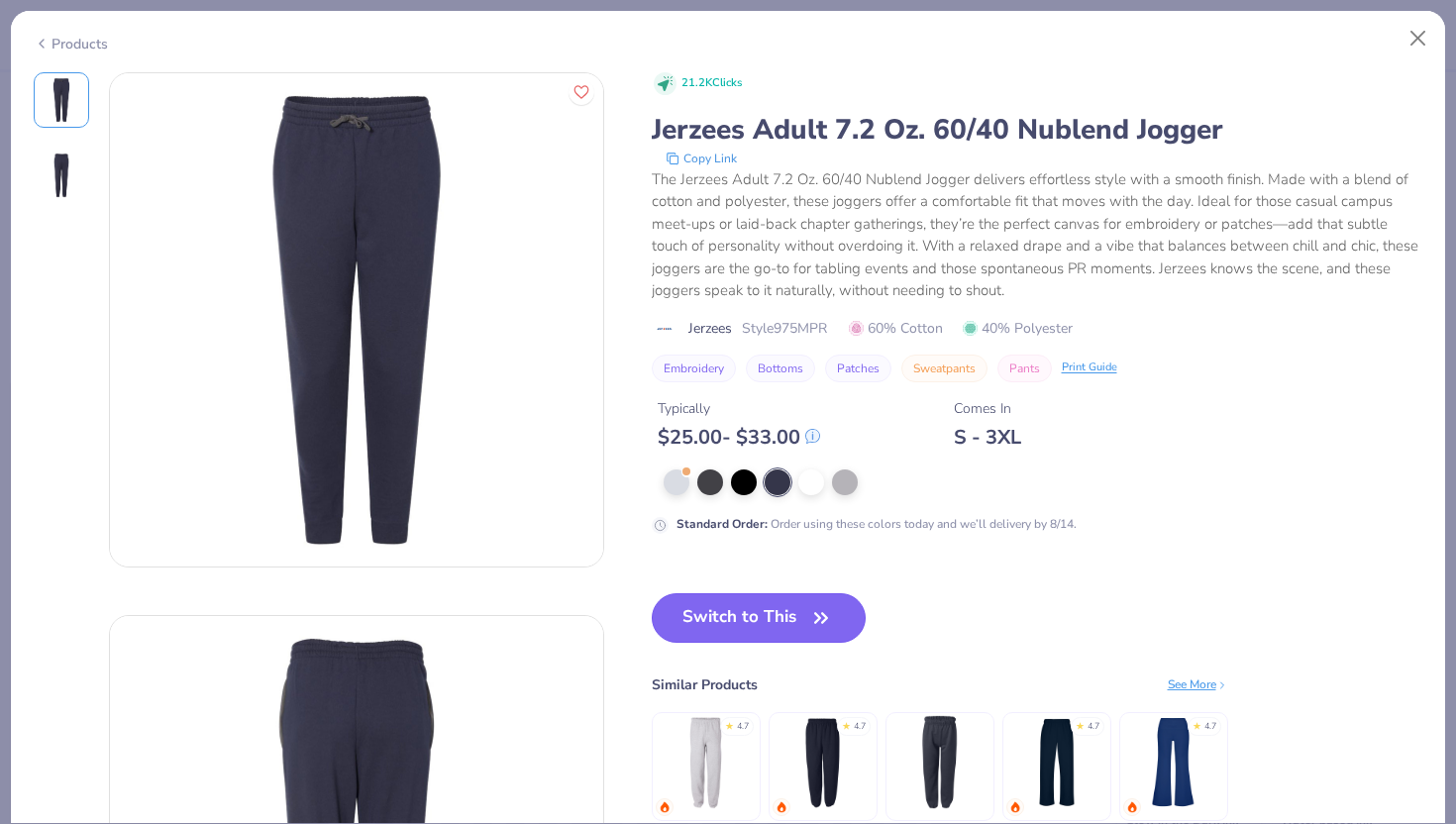 click on "Switch to This" at bounding box center (759, 618) 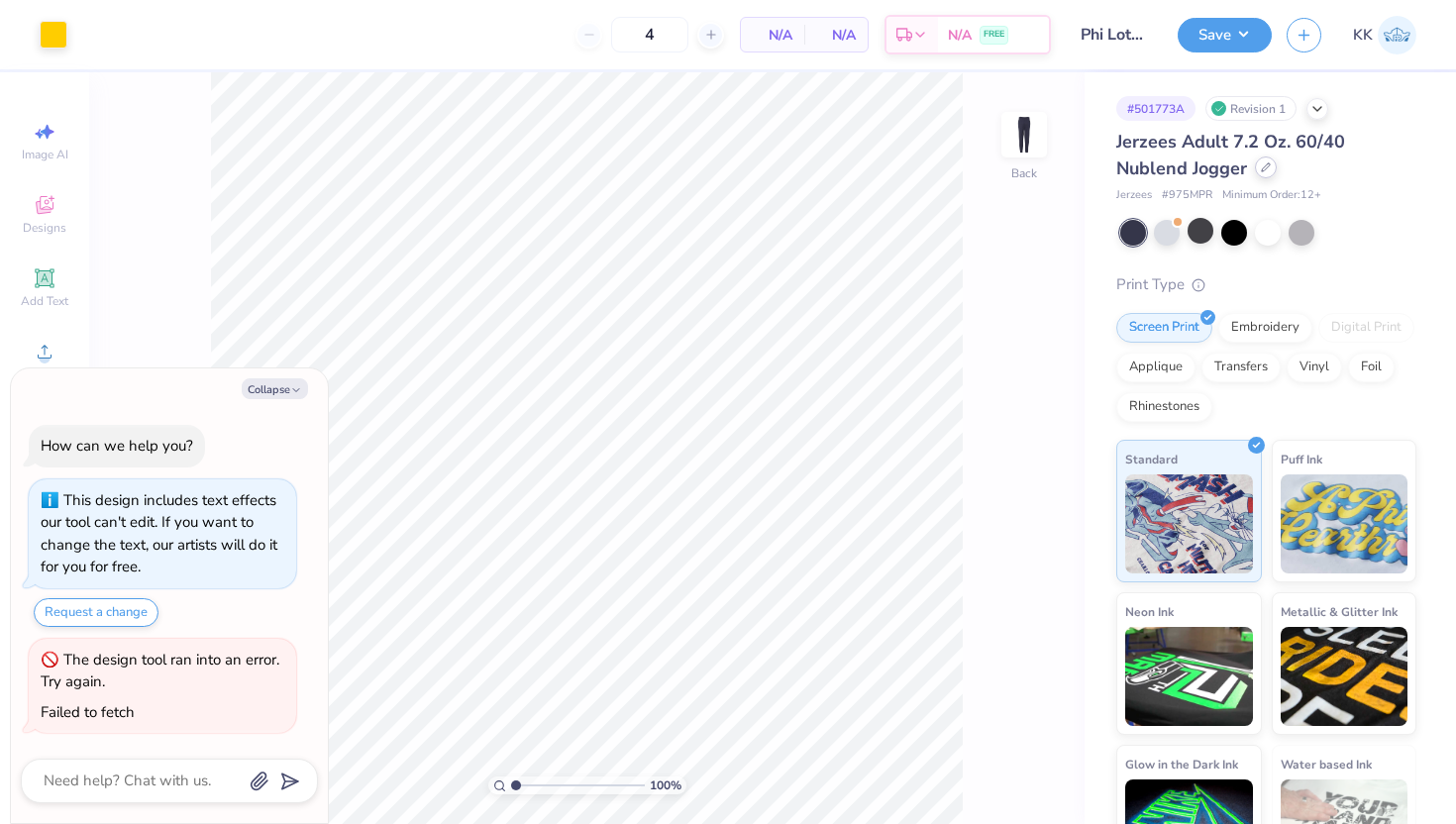 click at bounding box center [1266, 167] 